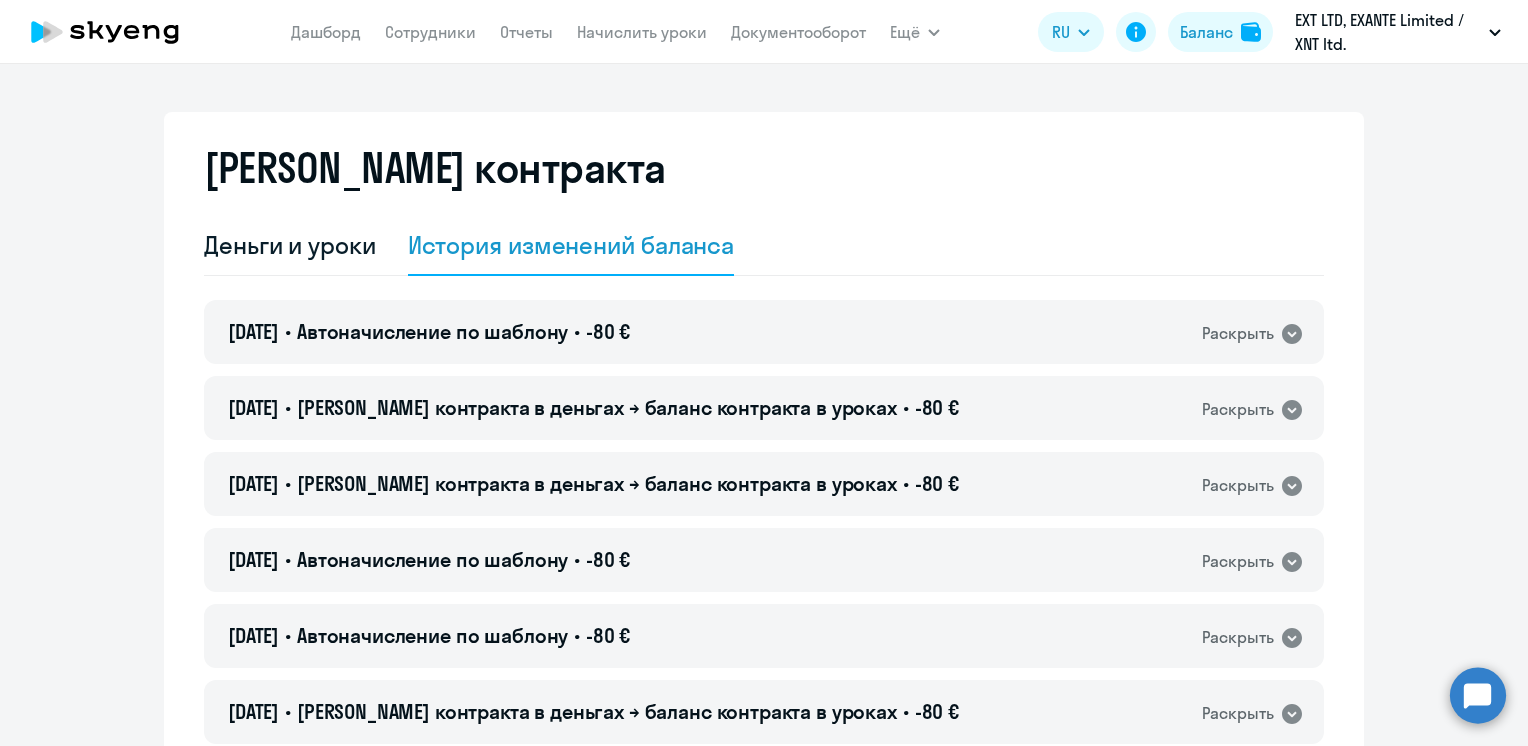 select on "english_adult_not_native_speaker" 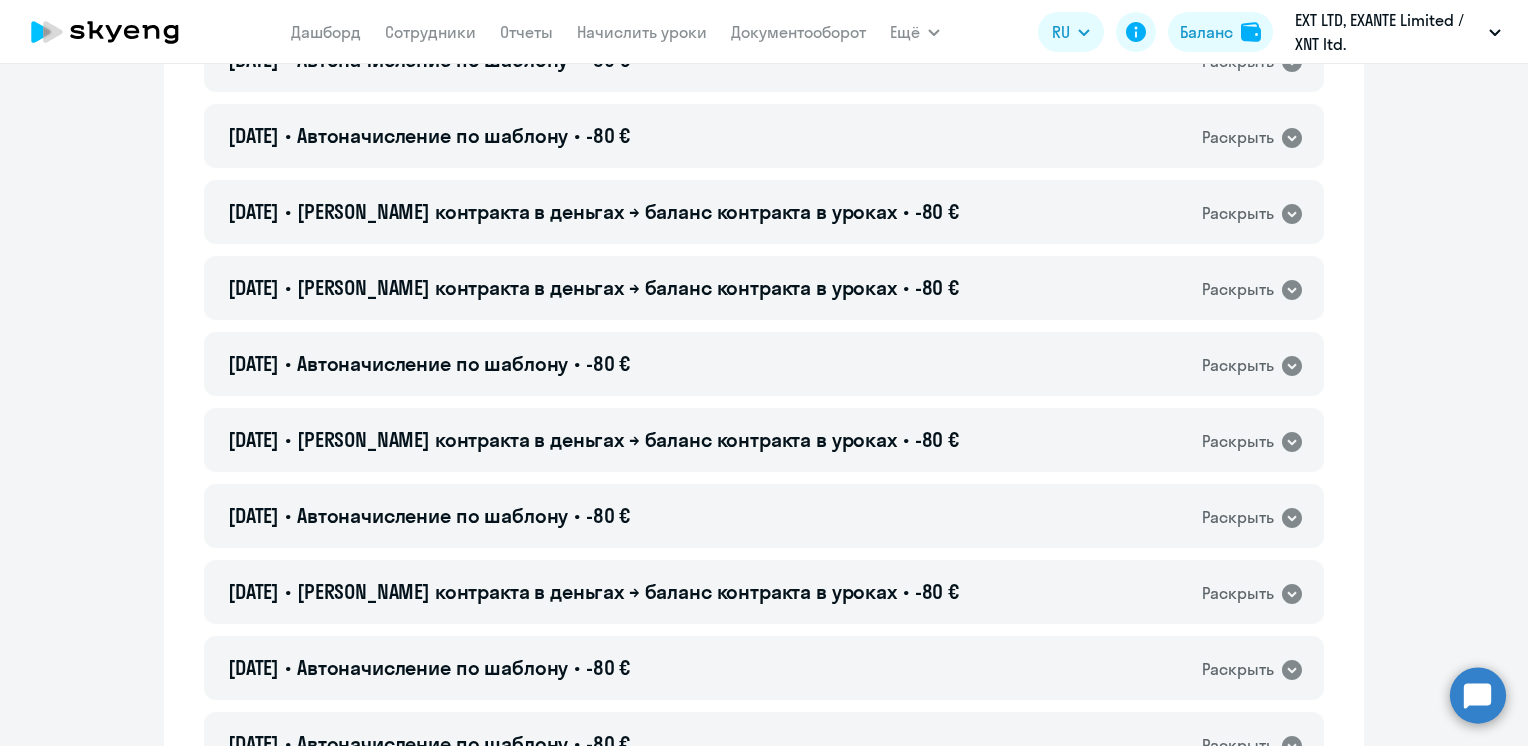 scroll, scrollTop: 0, scrollLeft: 0, axis: both 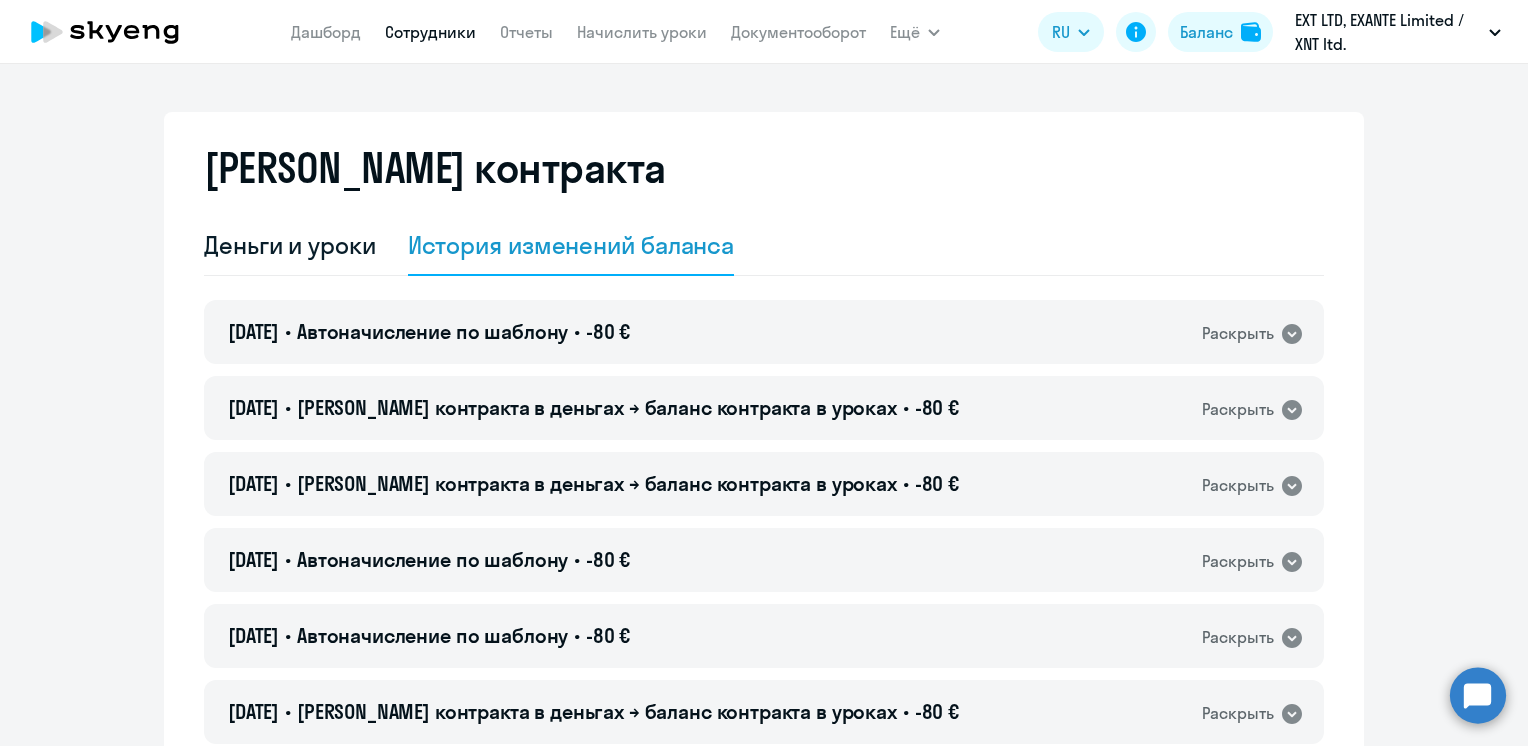 click on "Сотрудники" at bounding box center [430, 32] 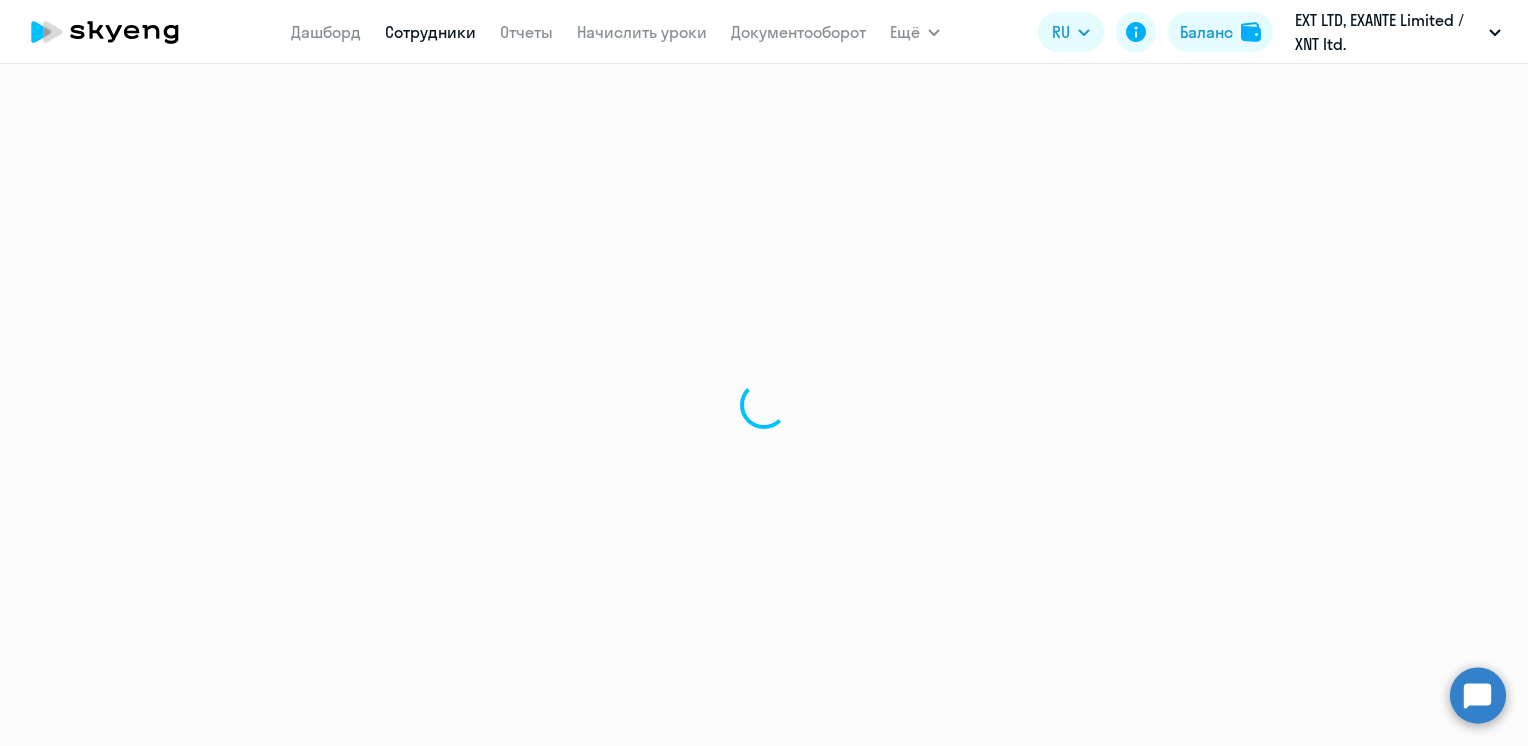 select on "30" 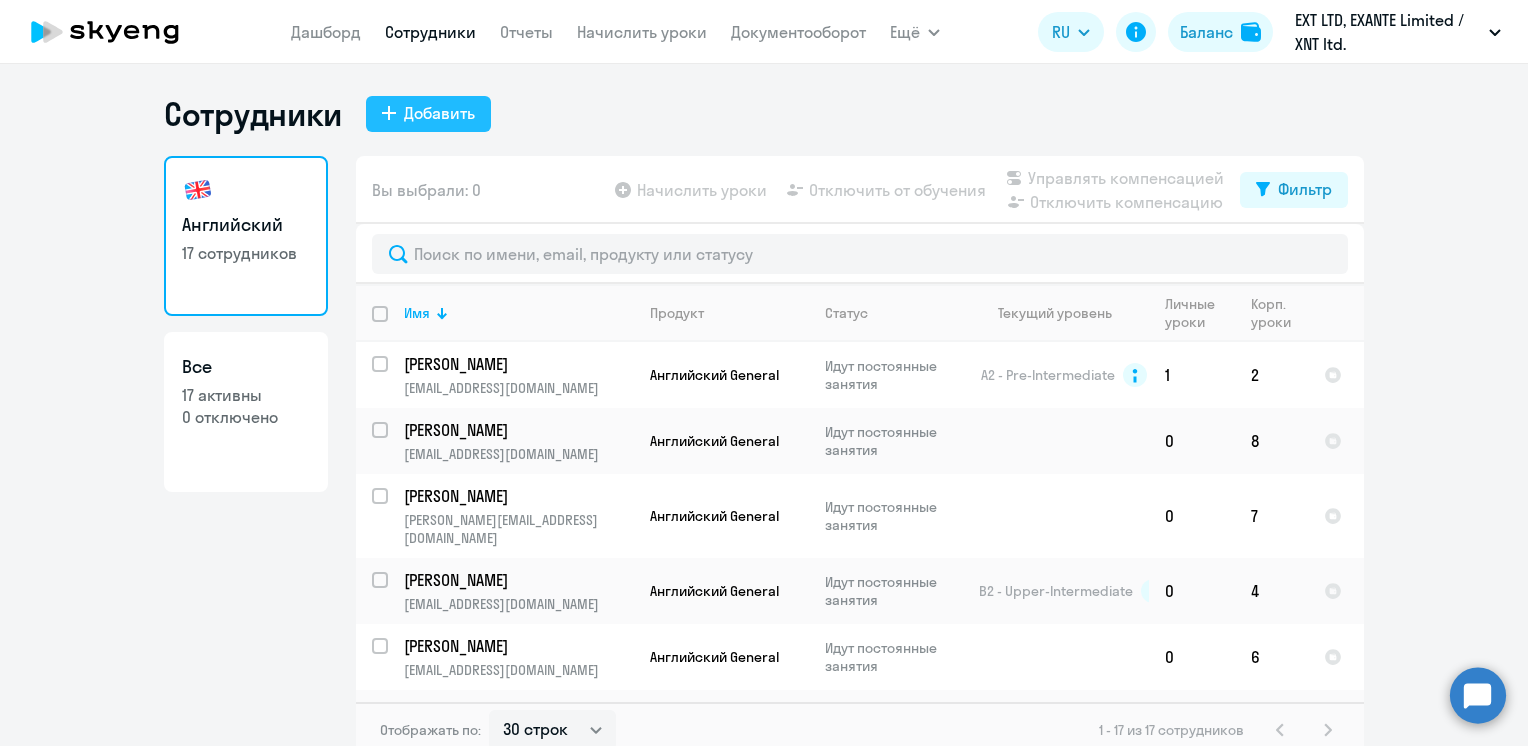 click on "Добавить" 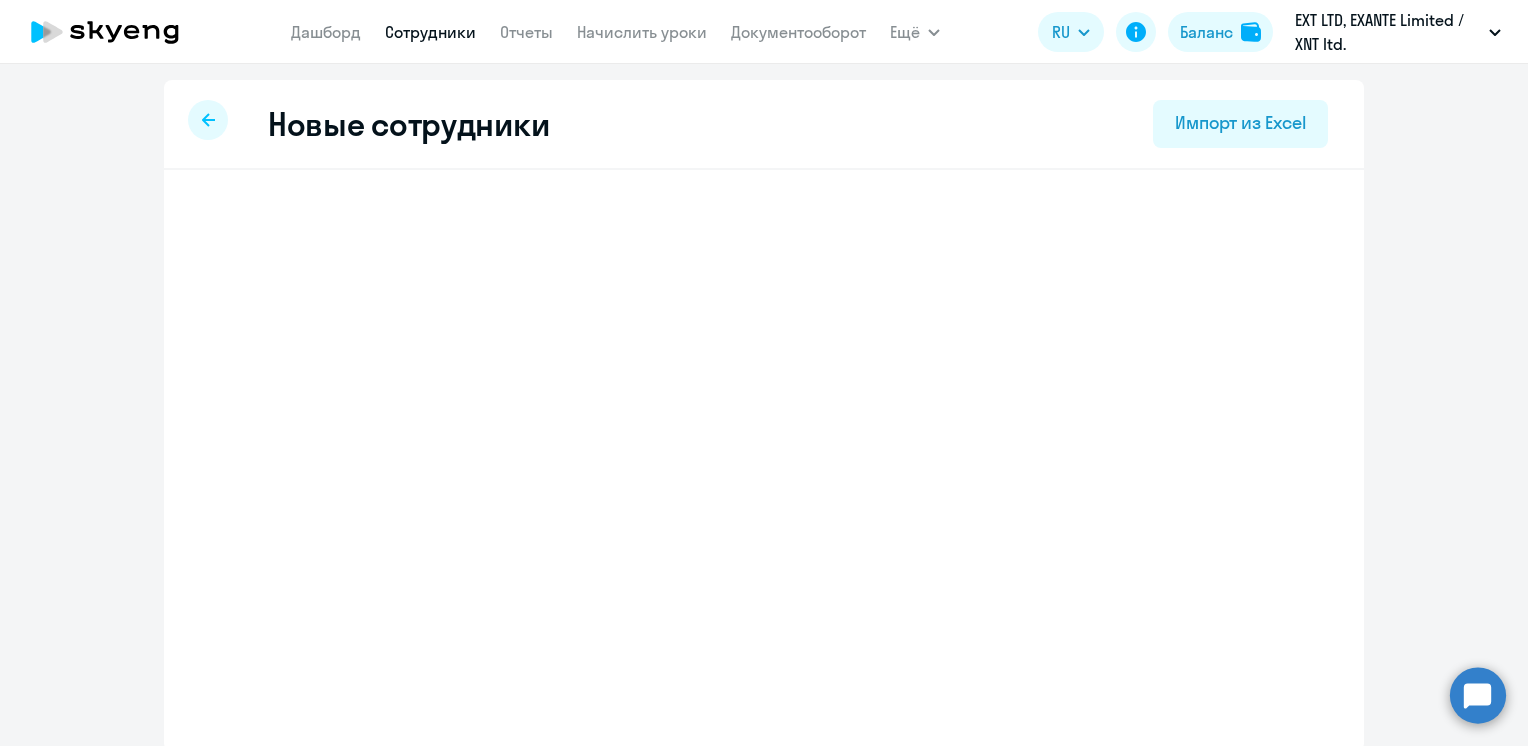 select on "english_adult_not_native_speaker" 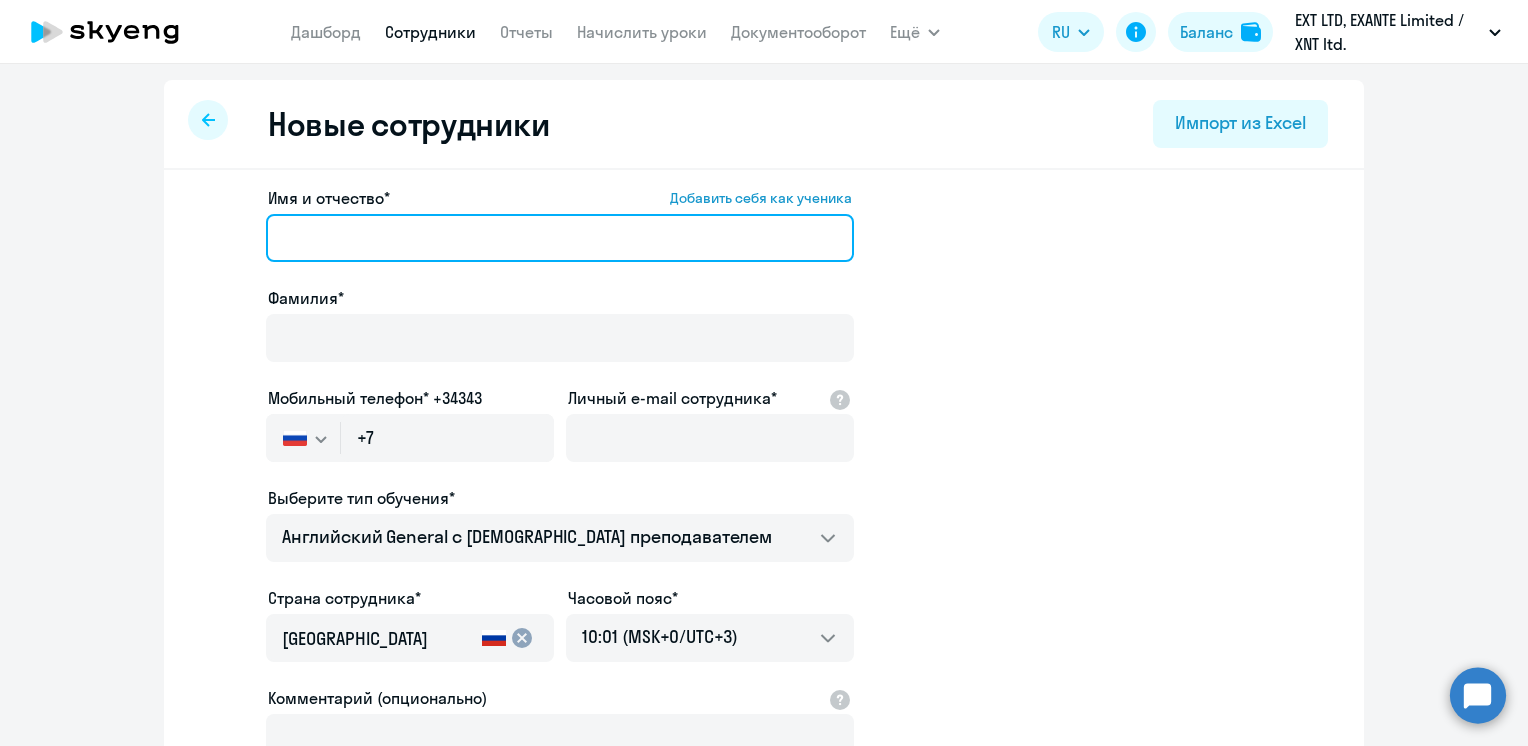 click on "Имя и отчество*  Добавить себя как ученика" at bounding box center (560, 238) 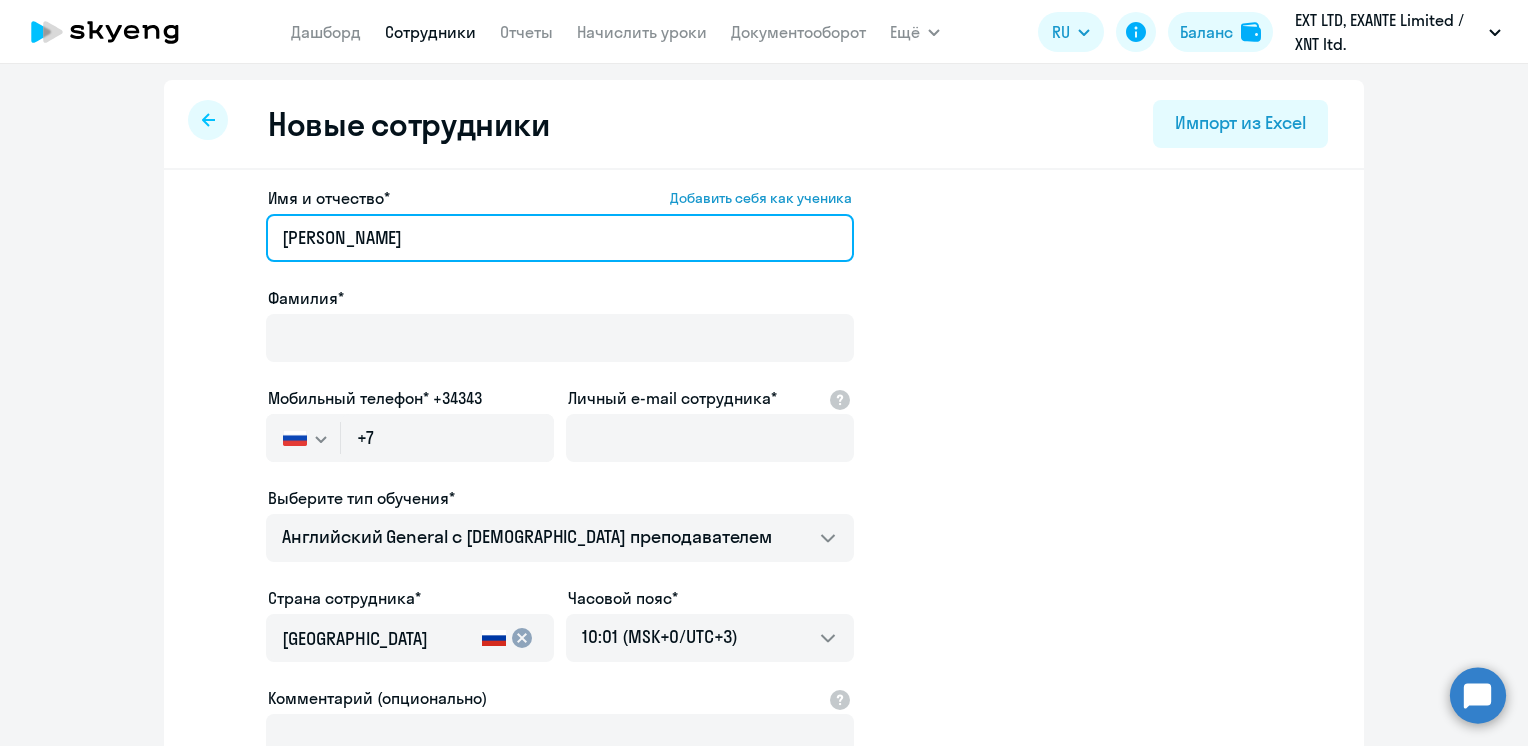 drag, startPoint x: 455, startPoint y: 248, endPoint x: 349, endPoint y: 244, distance: 106.07545 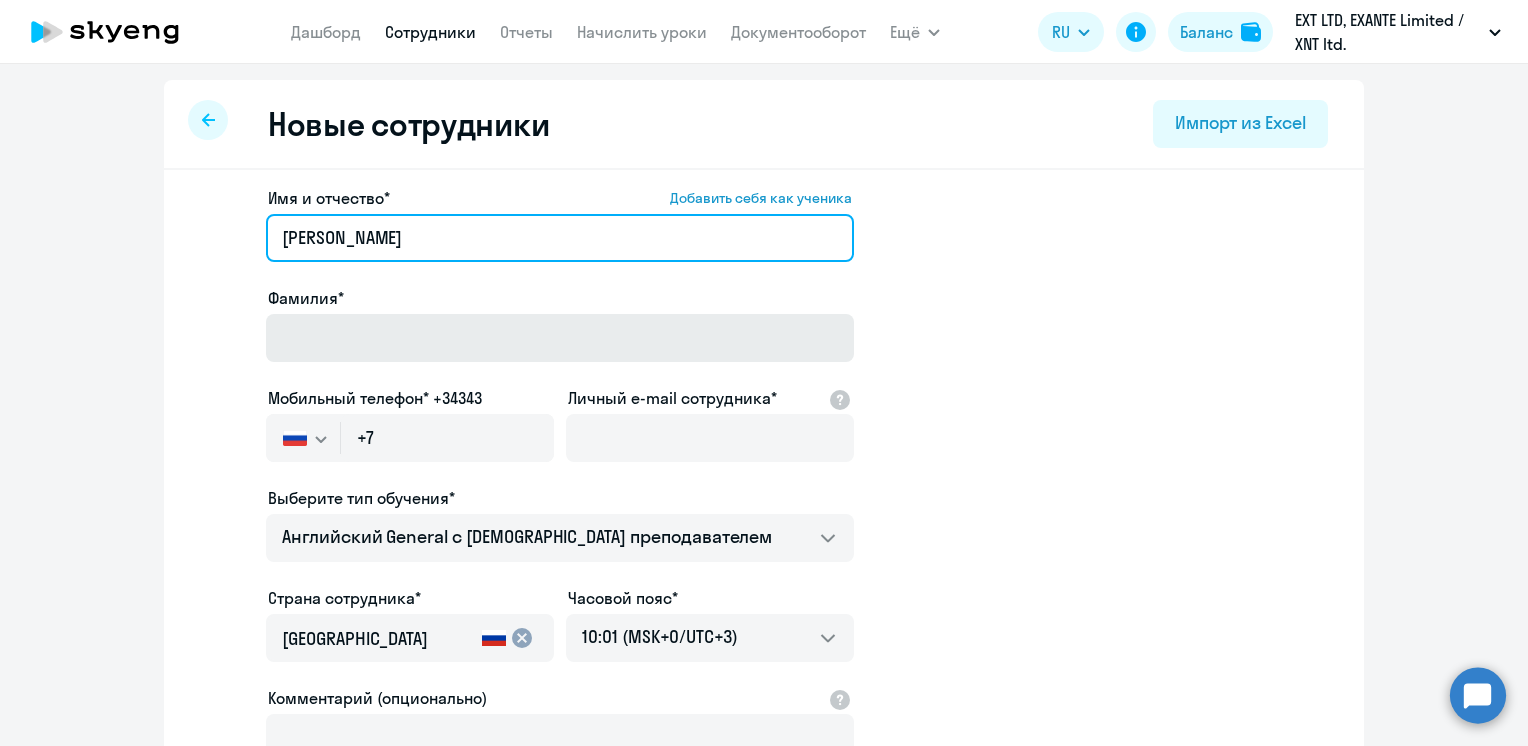 type on "[PERSON_NAME]" 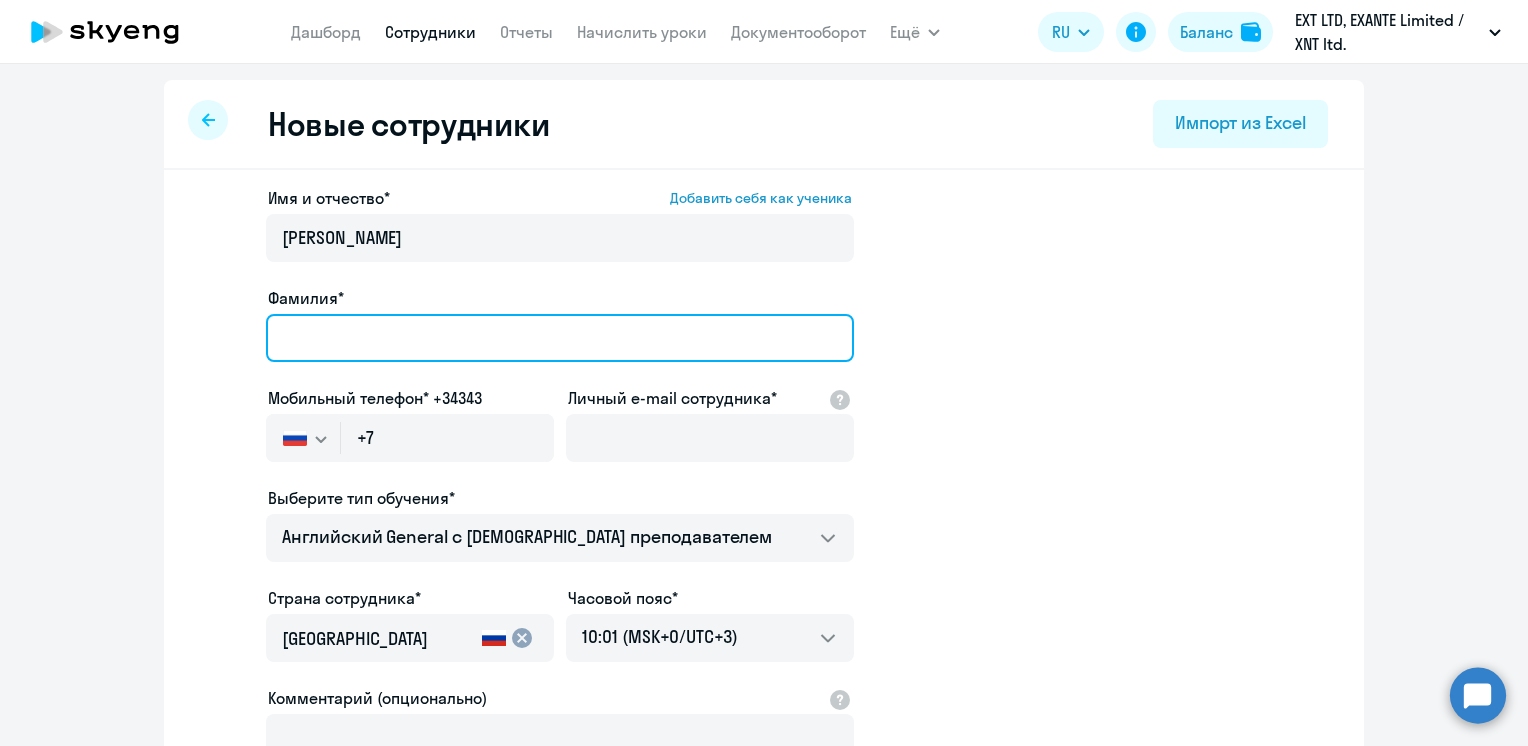 click on "Фамилия*" at bounding box center (560, 338) 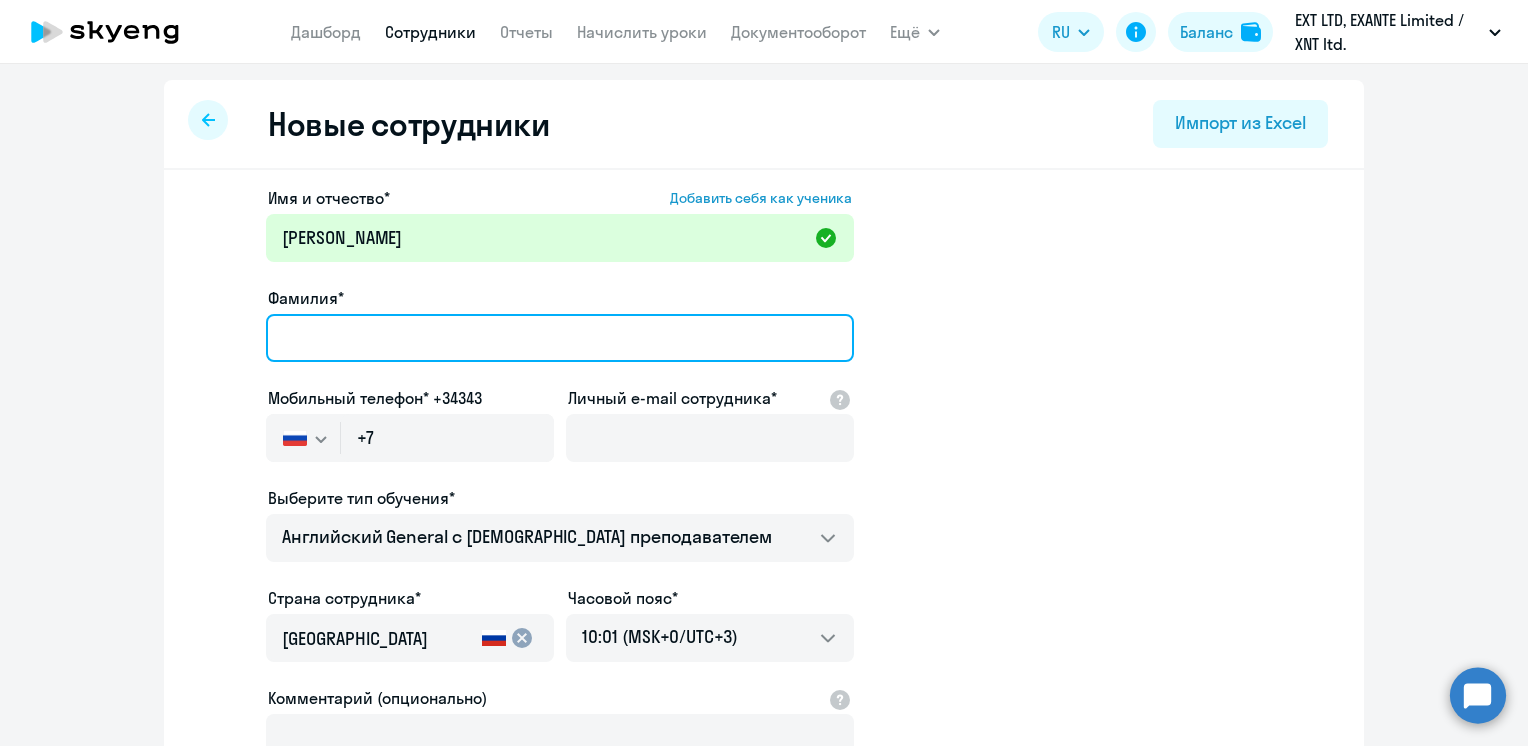 paste on "[PERSON_NAME]" 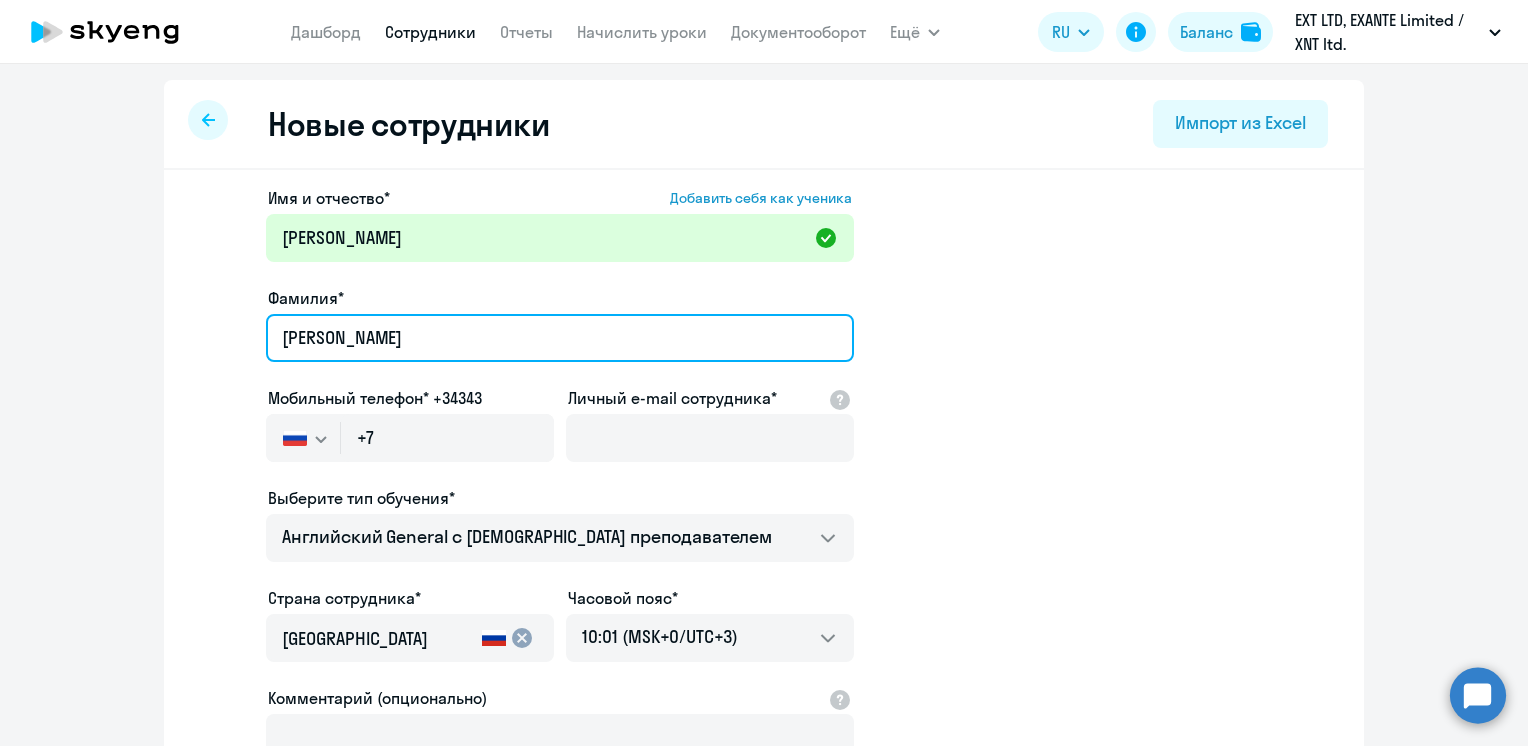 type on "[PERSON_NAME]" 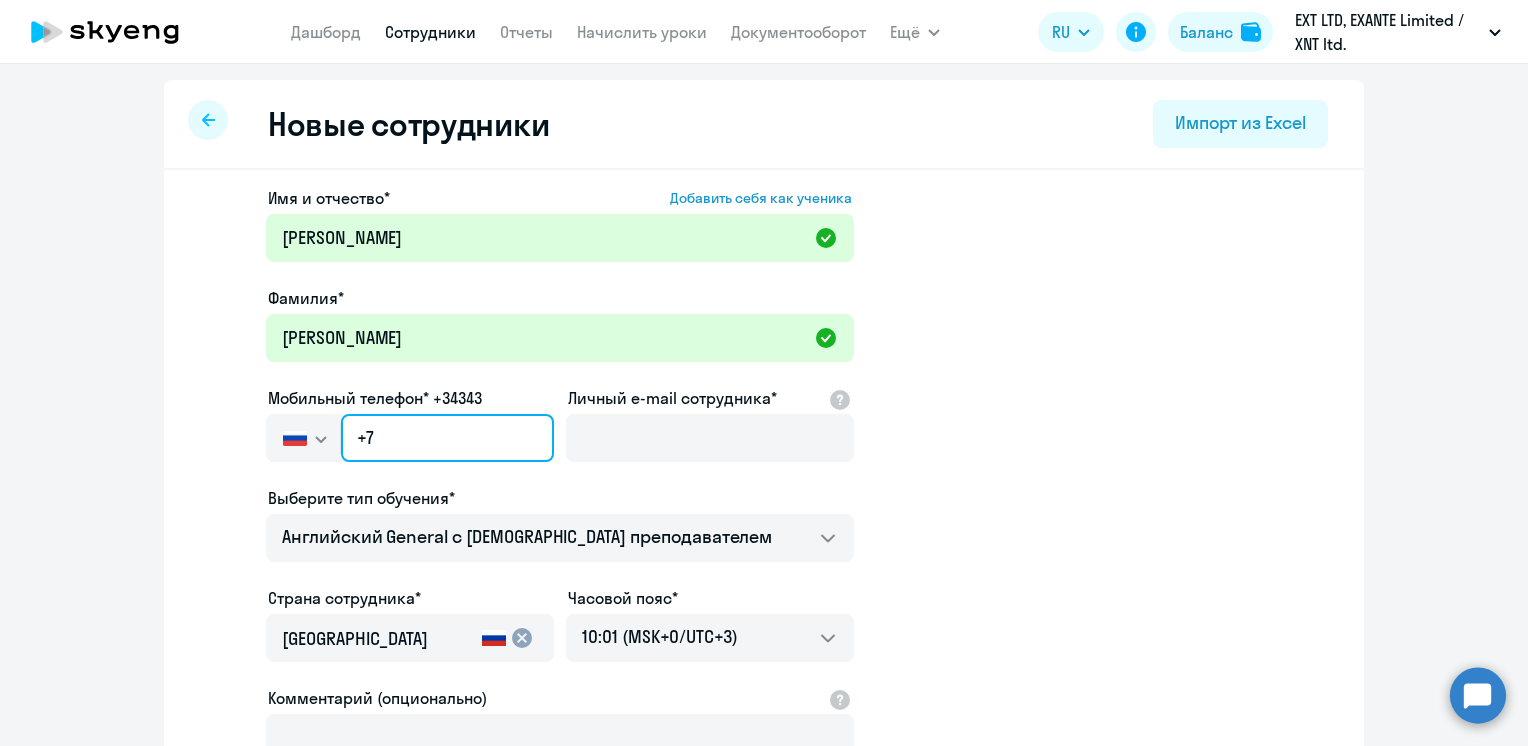 drag, startPoint x: 372, startPoint y: 439, endPoint x: 281, endPoint y: 434, distance: 91.13726 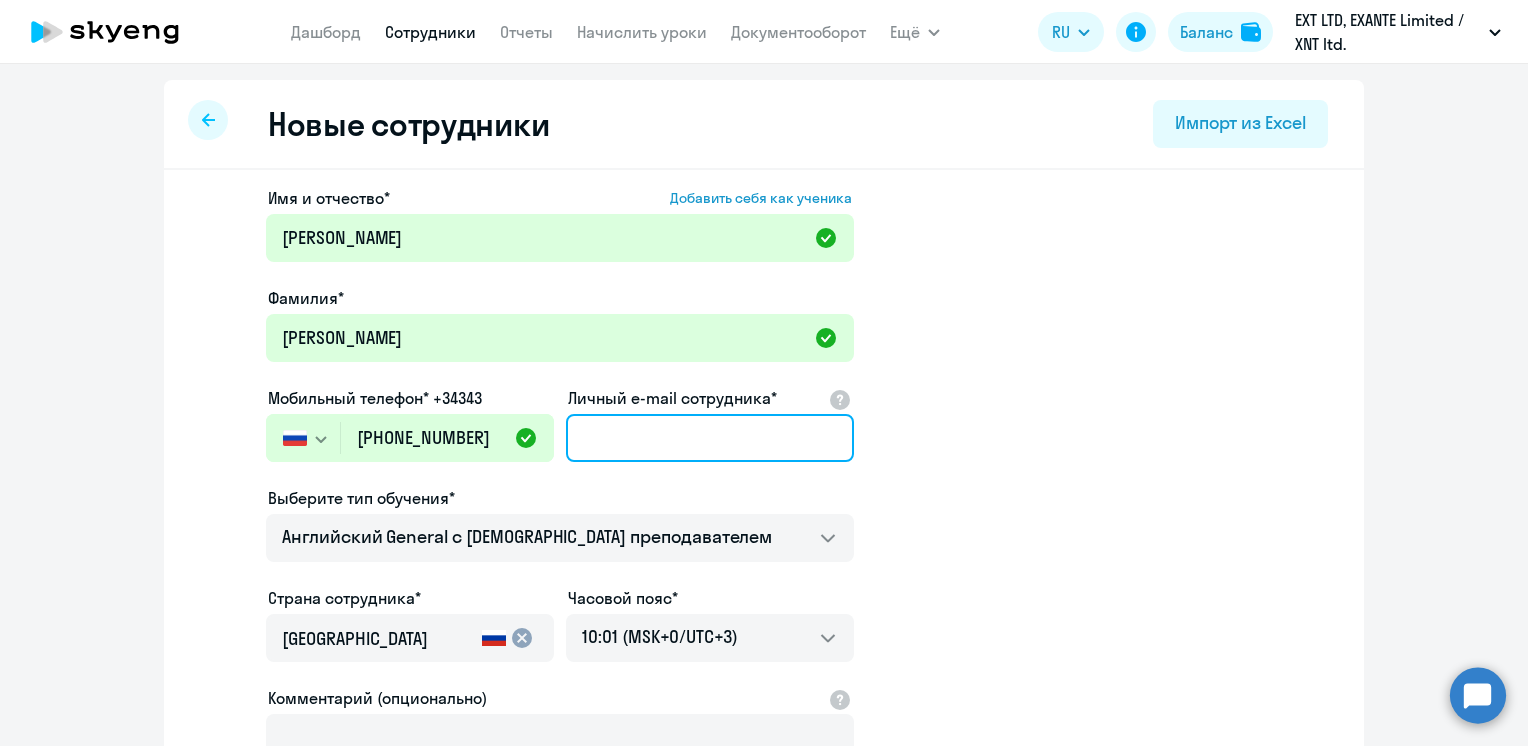 click on "Личный e-mail сотрудника*" at bounding box center (710, 438) 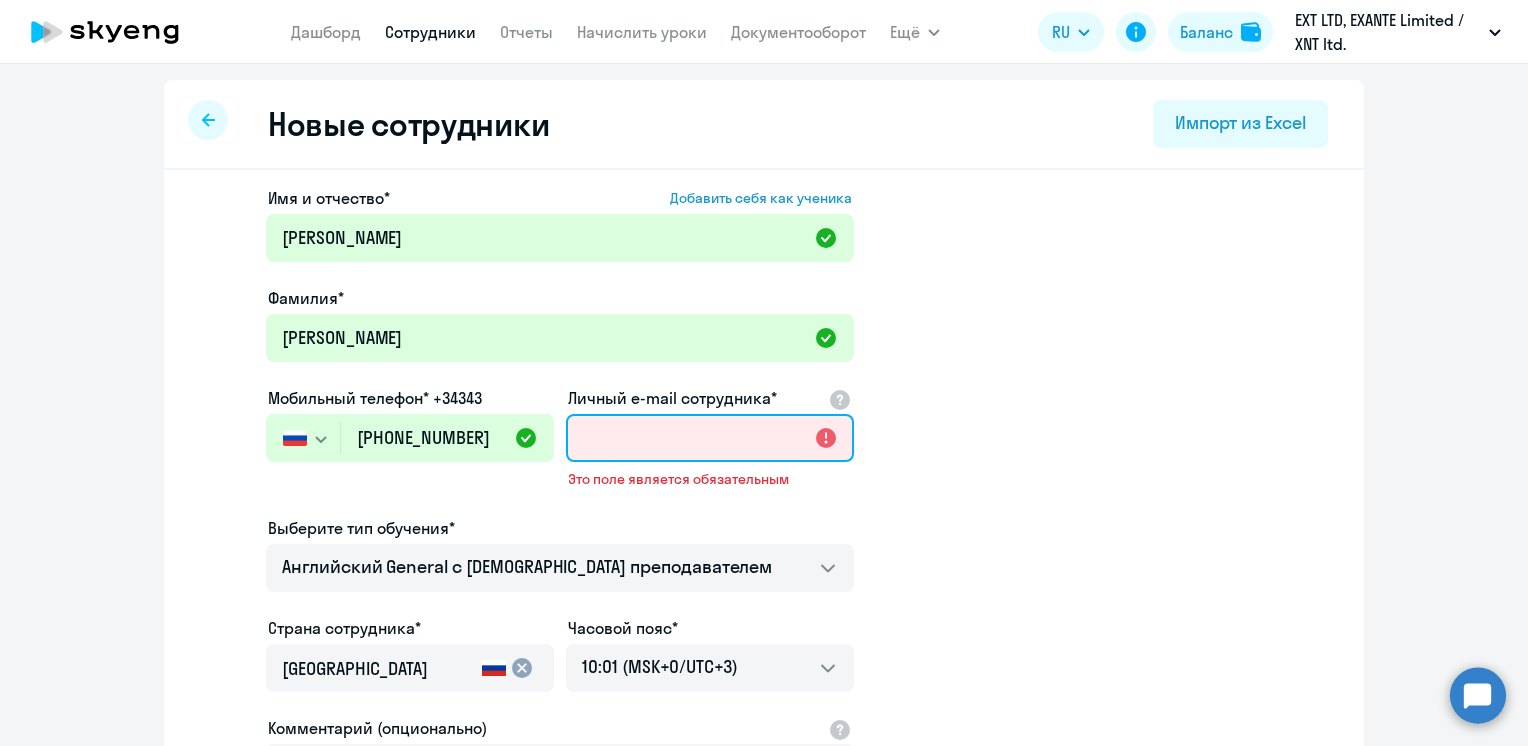 click on "Личный e-mail сотрудника*" at bounding box center (710, 438) 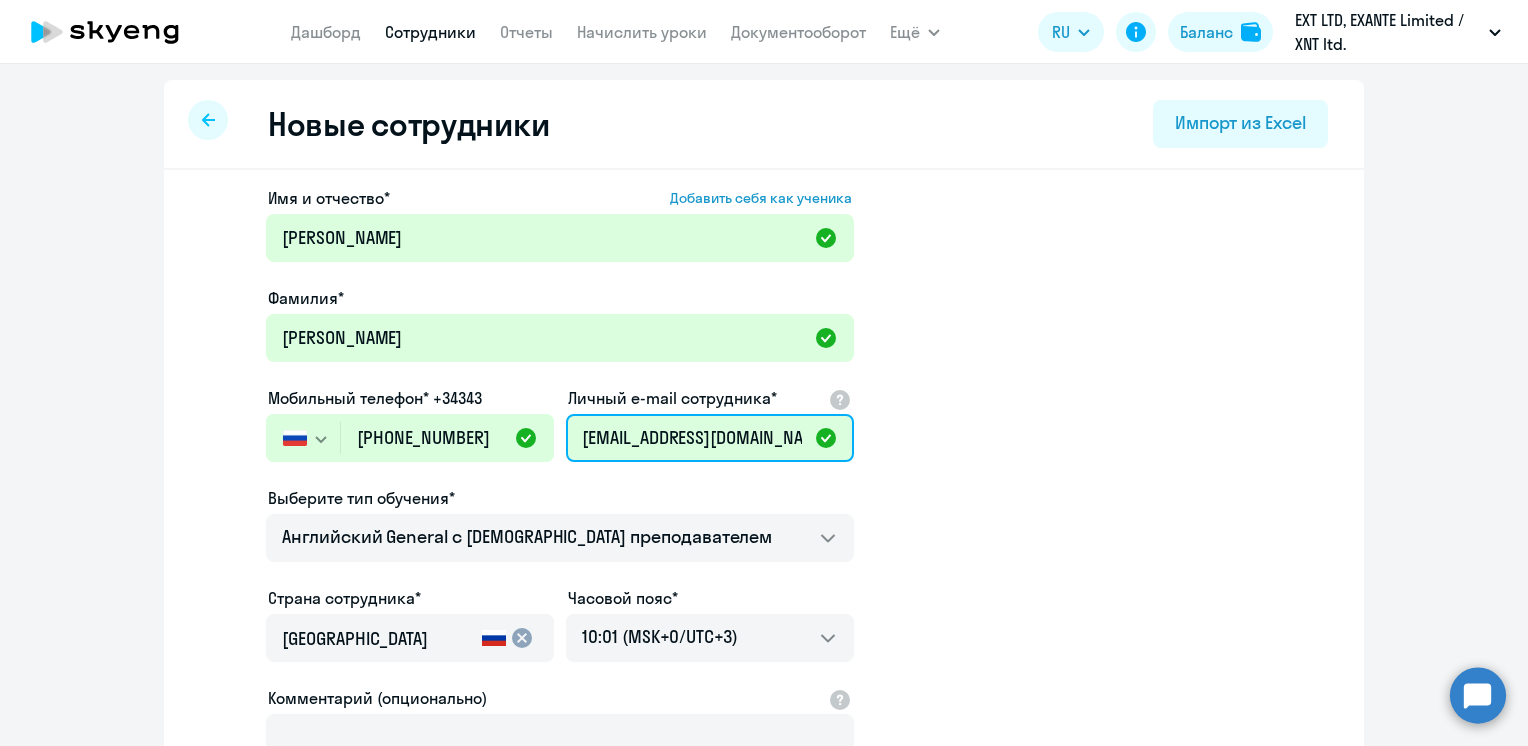 type on "[EMAIL_ADDRESS][DOMAIN_NAME]" 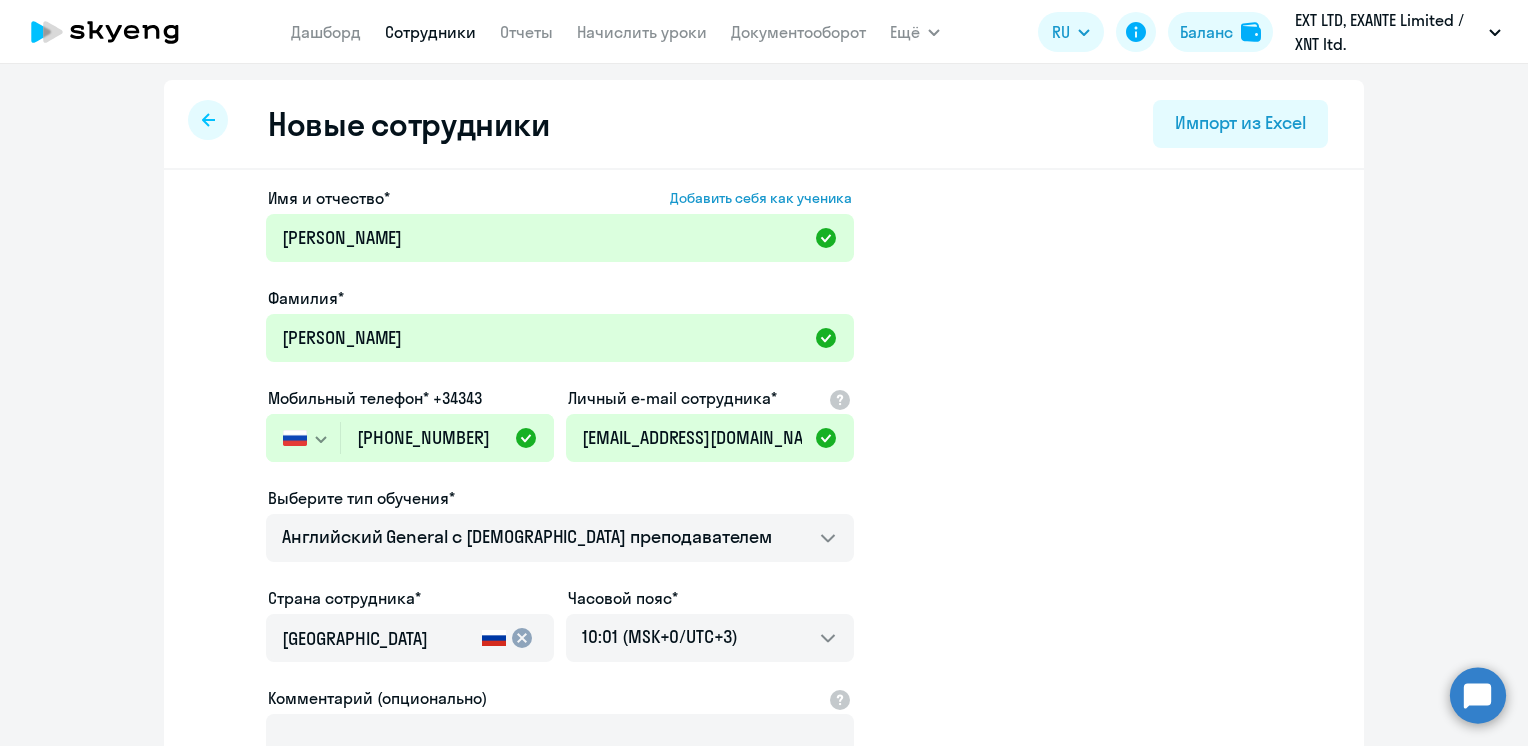 click on "Имя и отчество*  Добавить себя как ученика  [PERSON_NAME]* [PERSON_NAME]  Мобильный телефон* +34343
[GEOGRAPHIC_DATA] +7 [GEOGRAPHIC_DATA] +7 [GEOGRAPHIC_DATA] +380 [GEOGRAPHIC_DATA] ([GEOGRAPHIC_DATA]) +375 [GEOGRAPHIC_DATA] +61 [GEOGRAPHIC_DATA] +43 [GEOGRAPHIC_DATA] +994 [GEOGRAPHIC_DATA] +355 [GEOGRAPHIC_DATA] +213 [GEOGRAPHIC_DATA] +1(264) [GEOGRAPHIC_DATA] +244 [GEOGRAPHIC_DATA] +376 [GEOGRAPHIC_DATA] и [GEOGRAPHIC_DATA] +1(268) [GEOGRAPHIC_DATA] +54 [GEOGRAPHIC_DATA] +374 [GEOGRAPHIC_DATA] +297 [GEOGRAPHIC_DATA] +93 [GEOGRAPHIC_DATA] +1(242) [GEOGRAPHIC_DATA] +880 [GEOGRAPHIC_DATA] +1(246) [GEOGRAPHIC_DATA] +973 Белиз +501 Бельгия +32 [GEOGRAPHIC_DATA] +229 [GEOGRAPHIC_DATA] +1(441) [GEOGRAPHIC_DATA] ([GEOGRAPHIC_DATA]) +95 [GEOGRAPHIC_DATA] +359 [GEOGRAPHIC_DATA] +591 [GEOGRAPHIC_DATA], [GEOGRAPHIC_DATA] и [GEOGRAPHIC_DATA] +599 [GEOGRAPHIC_DATA] +387 [GEOGRAPHIC_DATA] +267 [GEOGRAPHIC_DATA] +55 +1(284) [GEOGRAPHIC_DATA] +44" 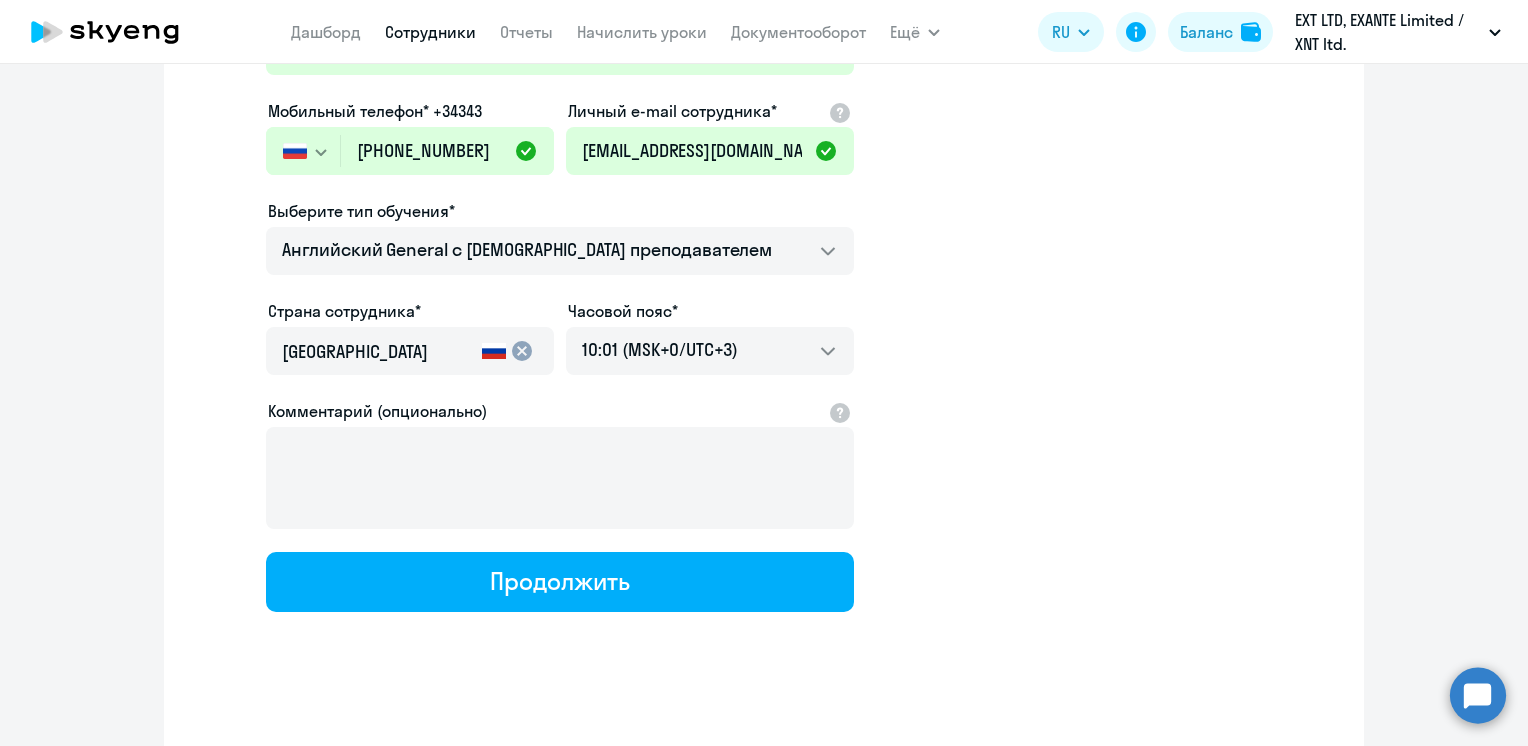 scroll, scrollTop: 300, scrollLeft: 0, axis: vertical 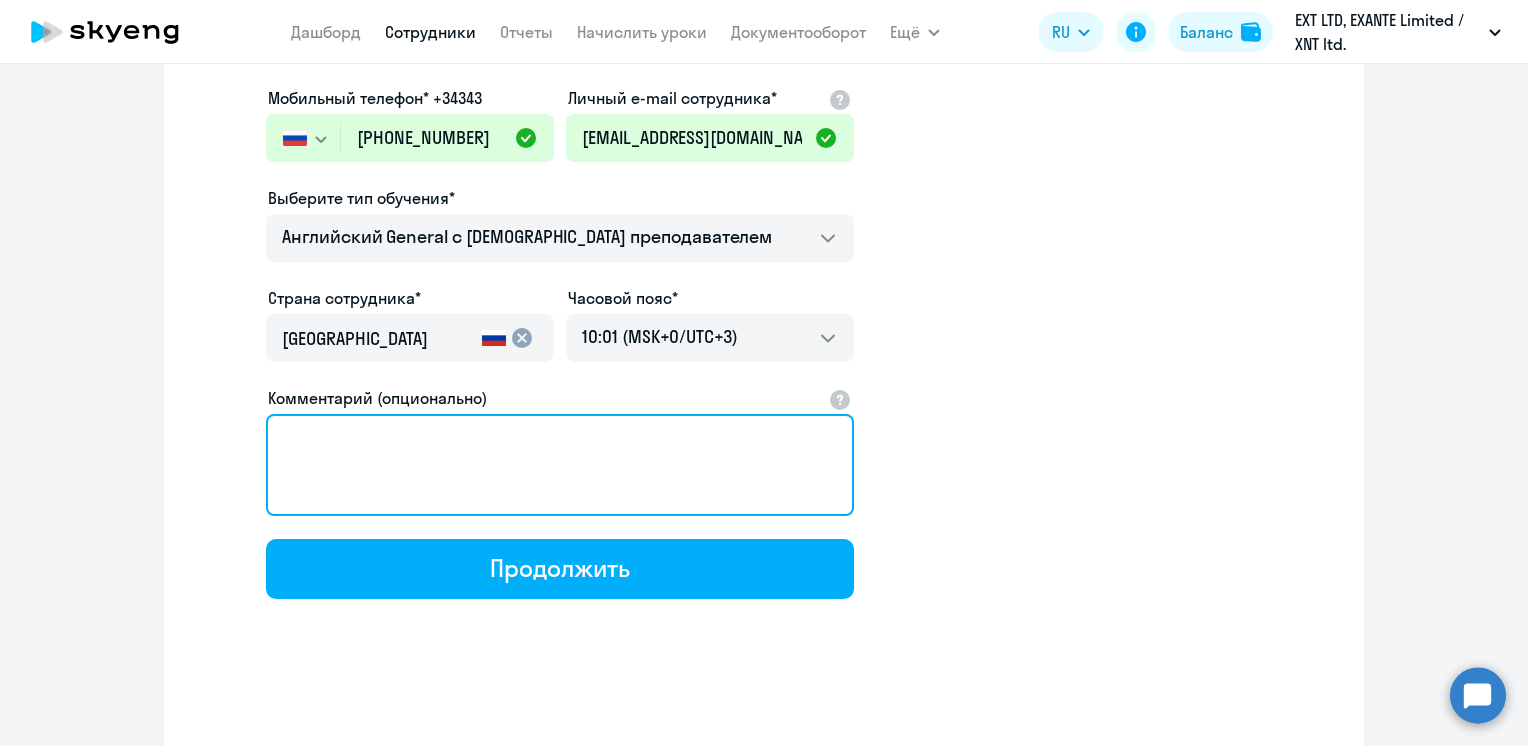drag, startPoint x: 560, startPoint y: 466, endPoint x: 556, endPoint y: 454, distance: 12.649111 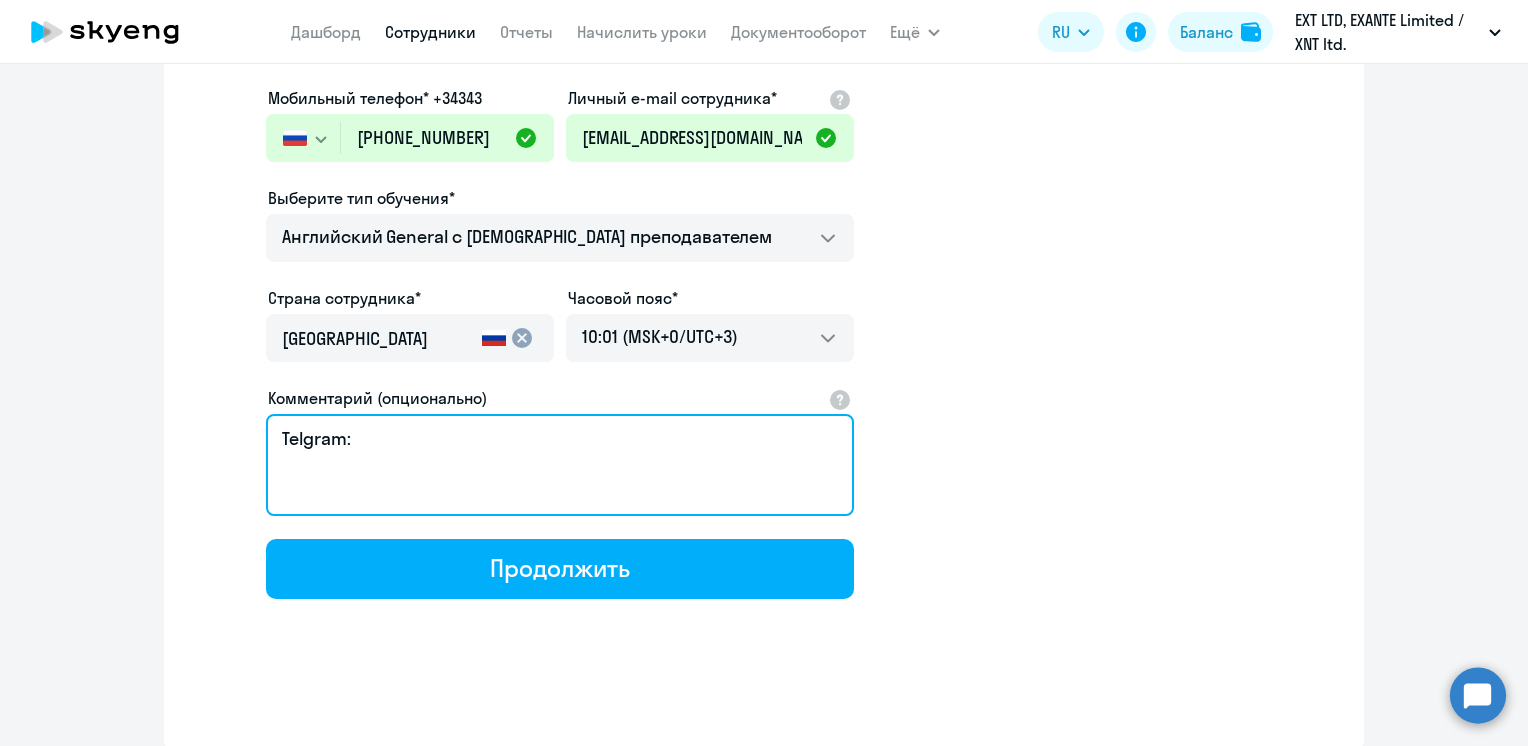 click on "Telgram:" at bounding box center (560, 465) 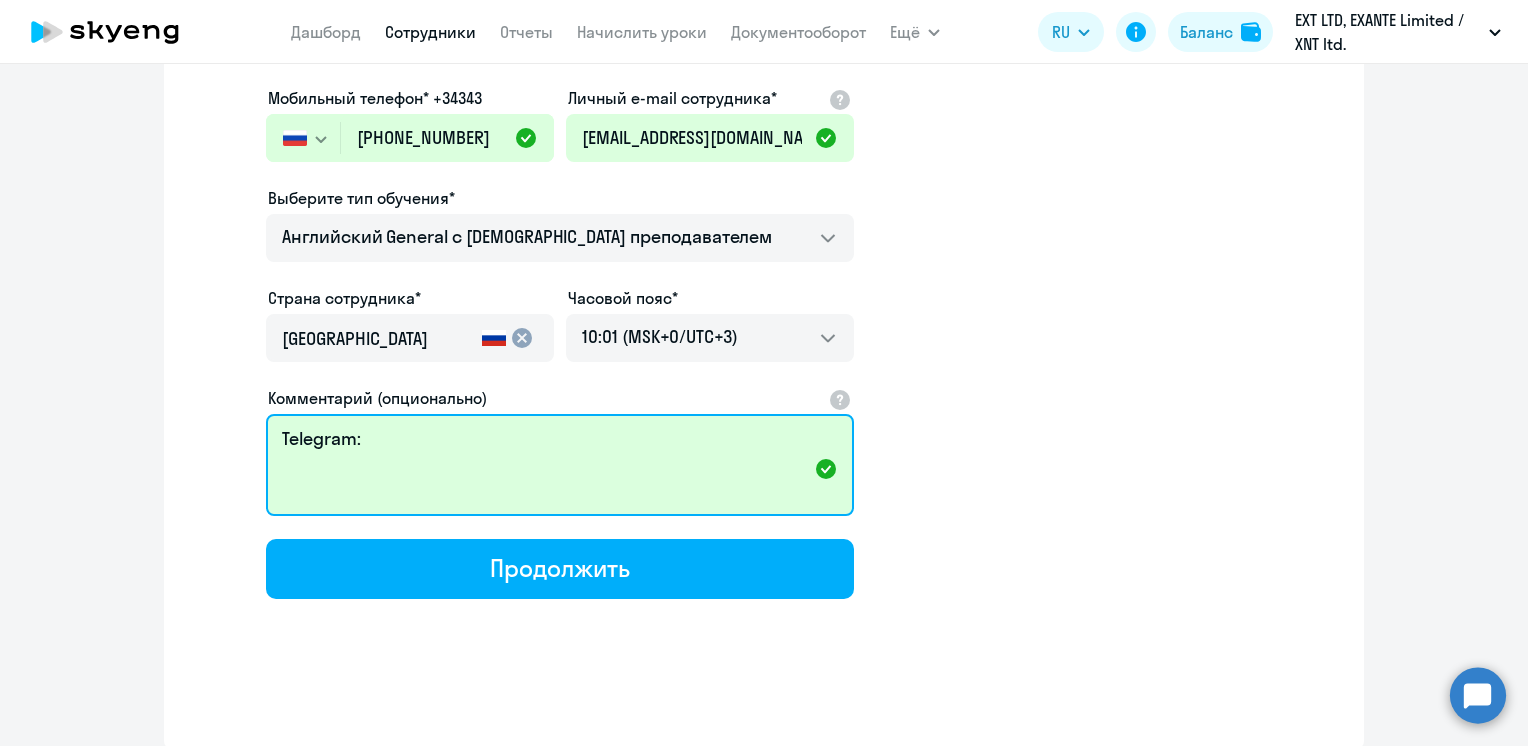 click on "Telegram:" at bounding box center [560, 465] 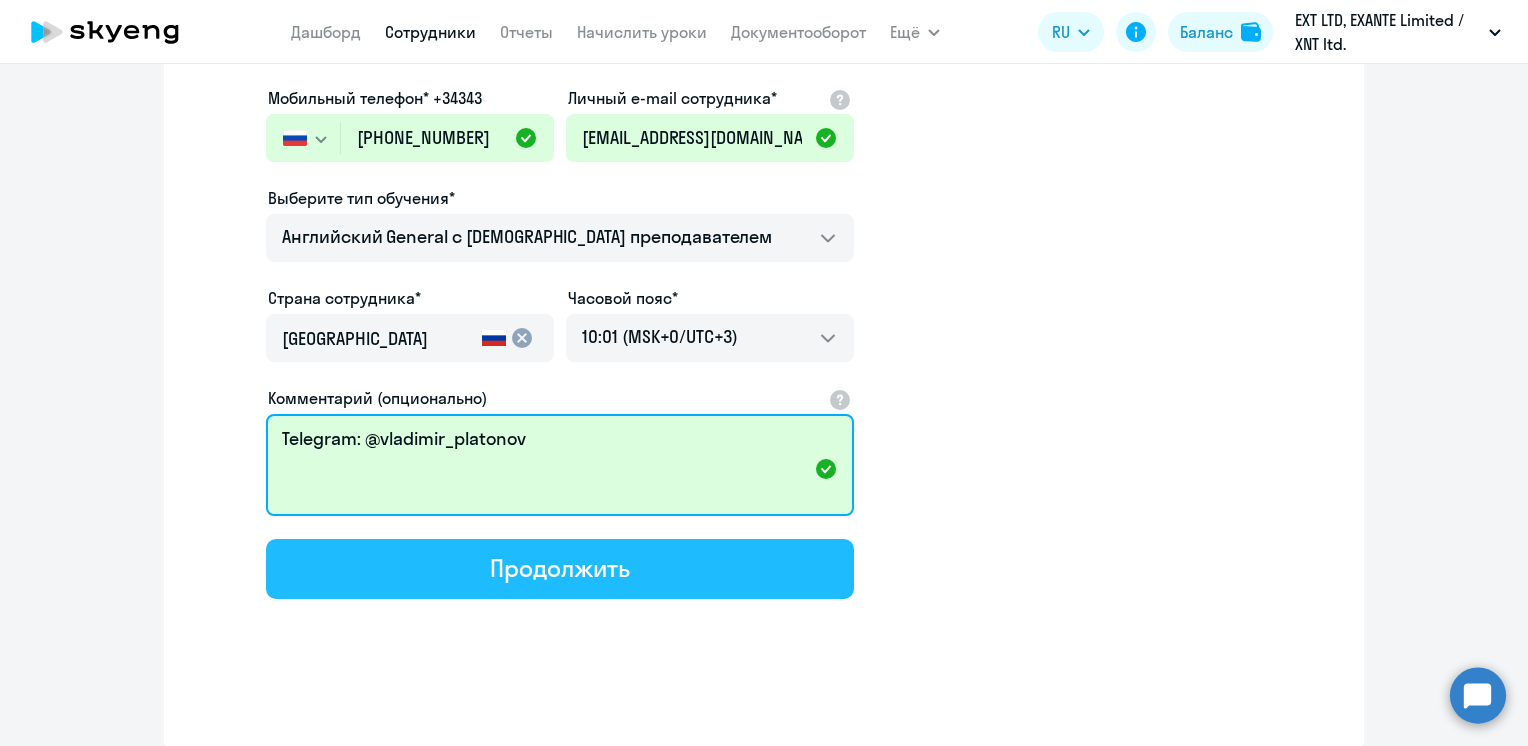 type on "Telegram: @vladimir_platonov" 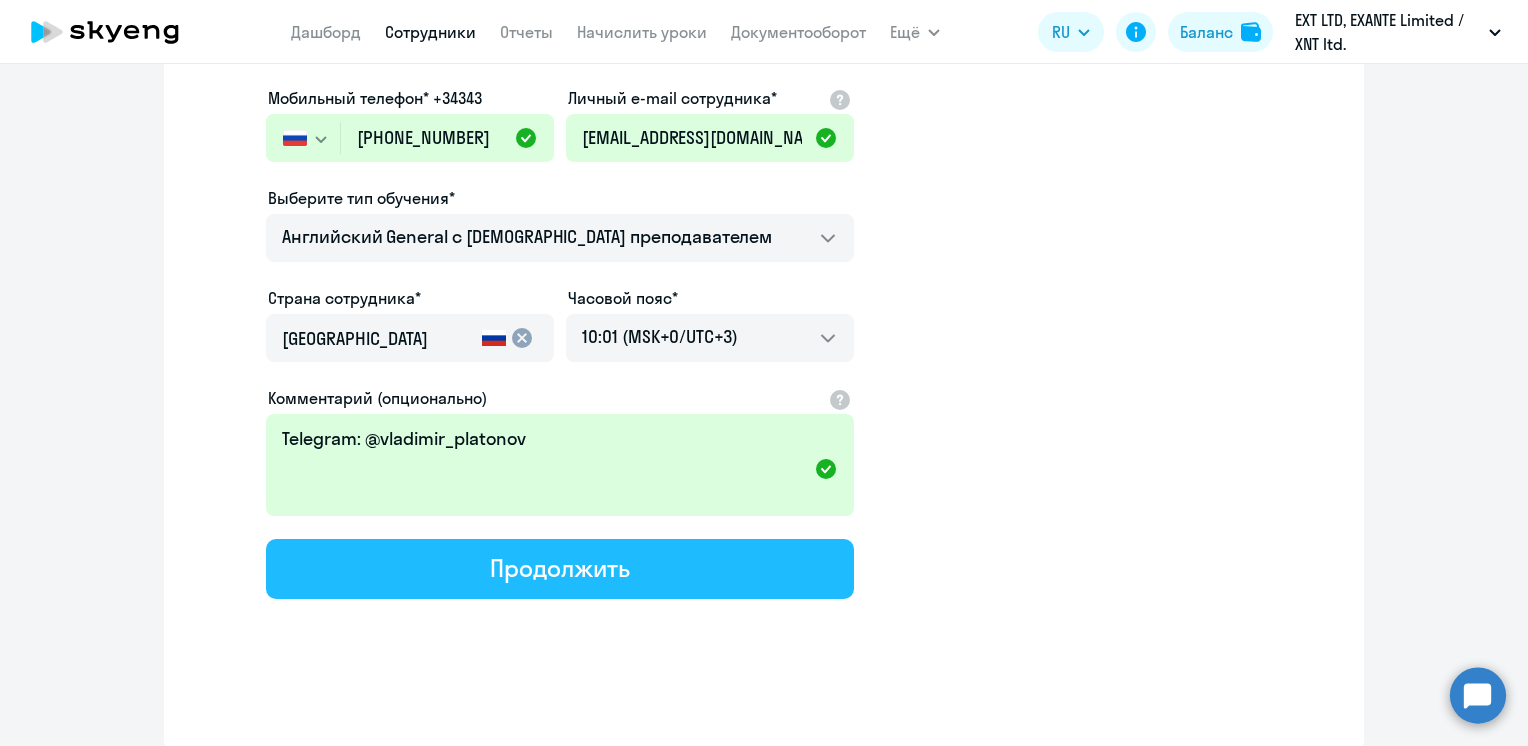 click on "Продолжить" 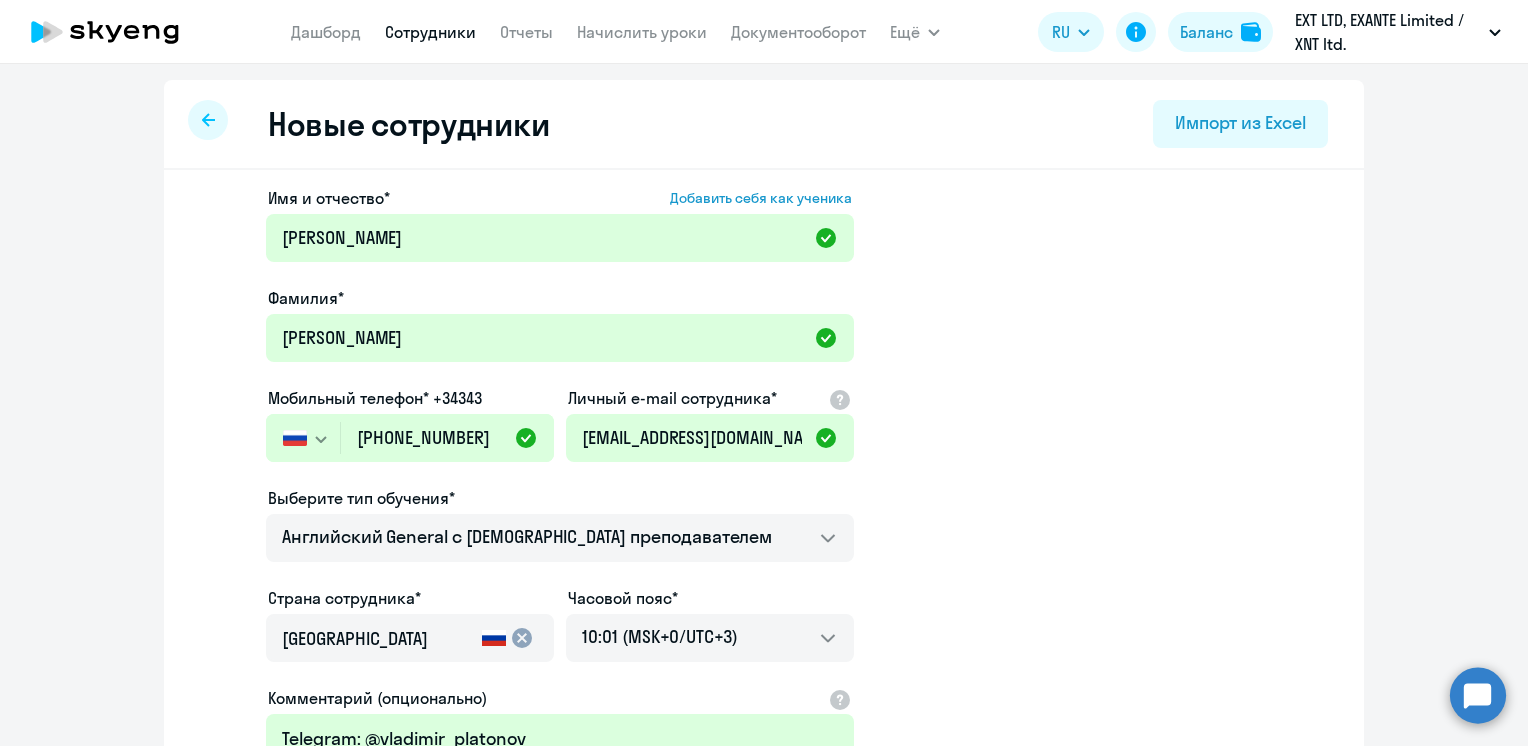 select on "english_adult_not_native_speaker" 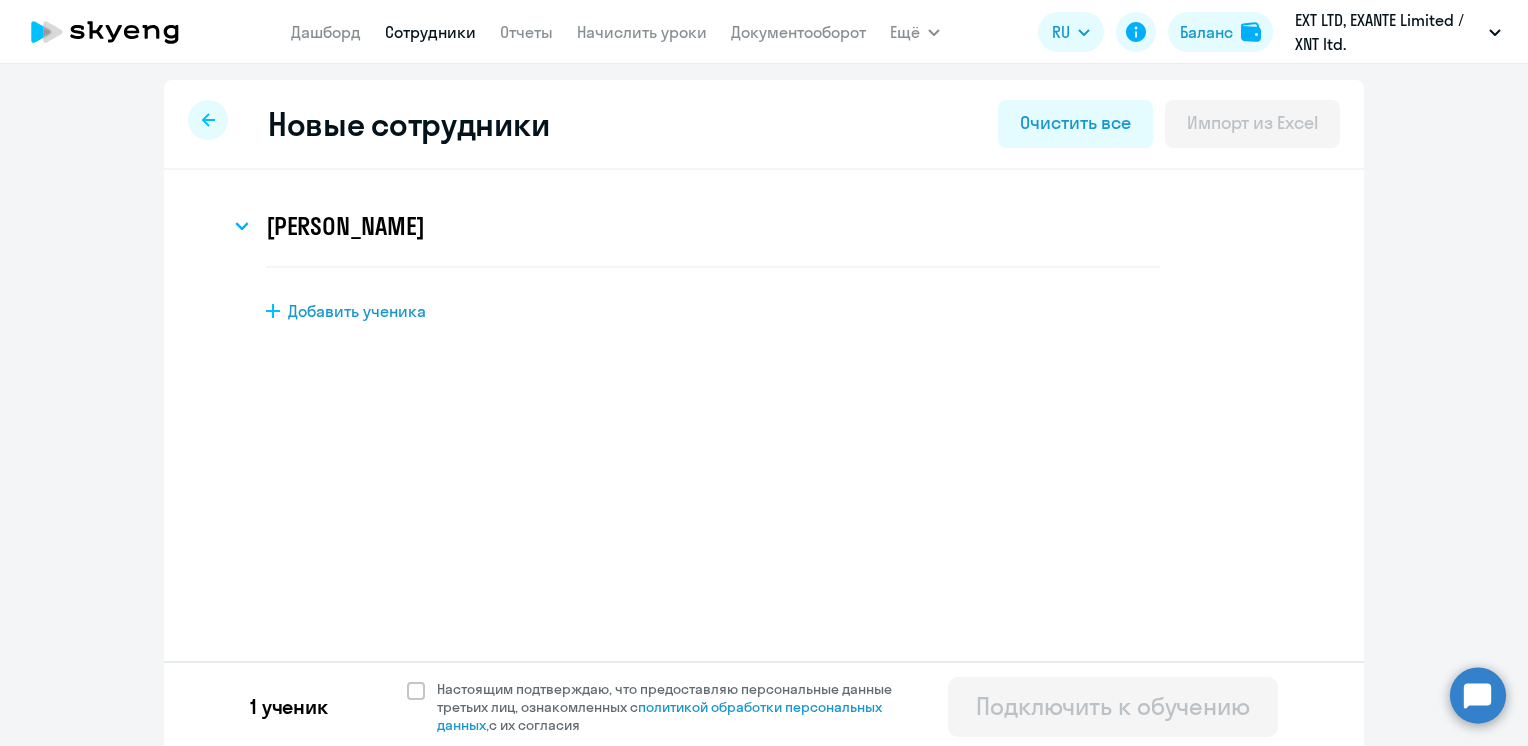 scroll, scrollTop: 0, scrollLeft: 0, axis: both 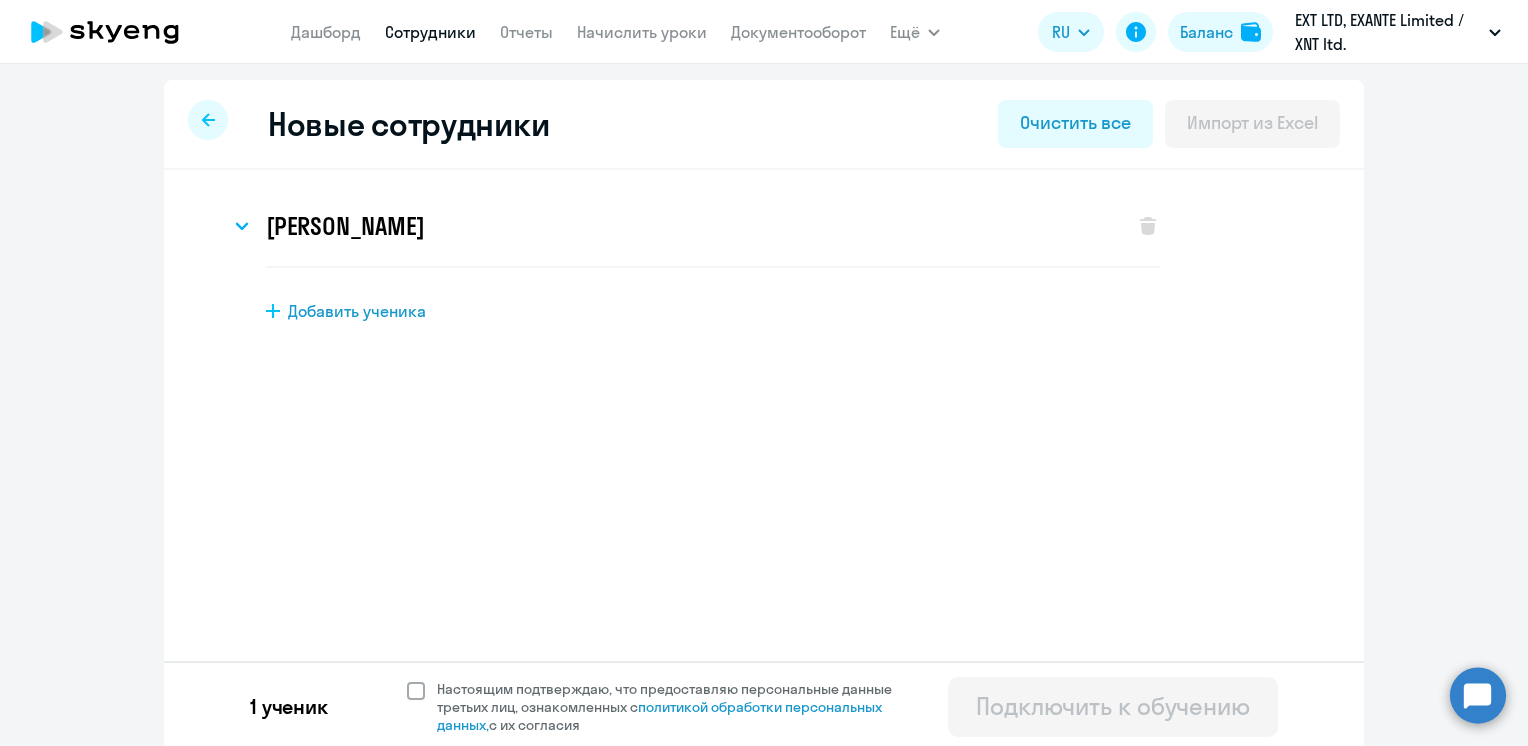 click 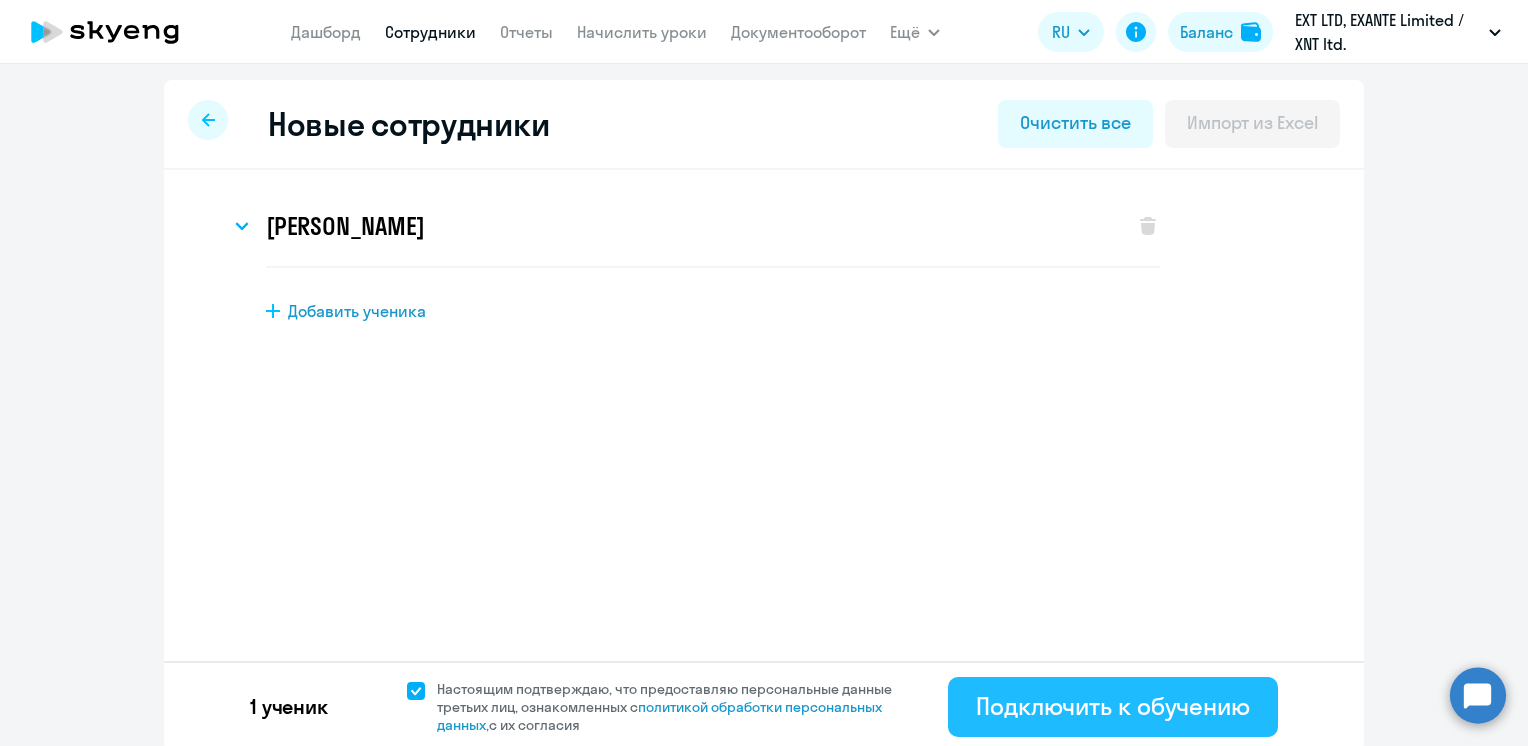 click on "Подключить к обучению" 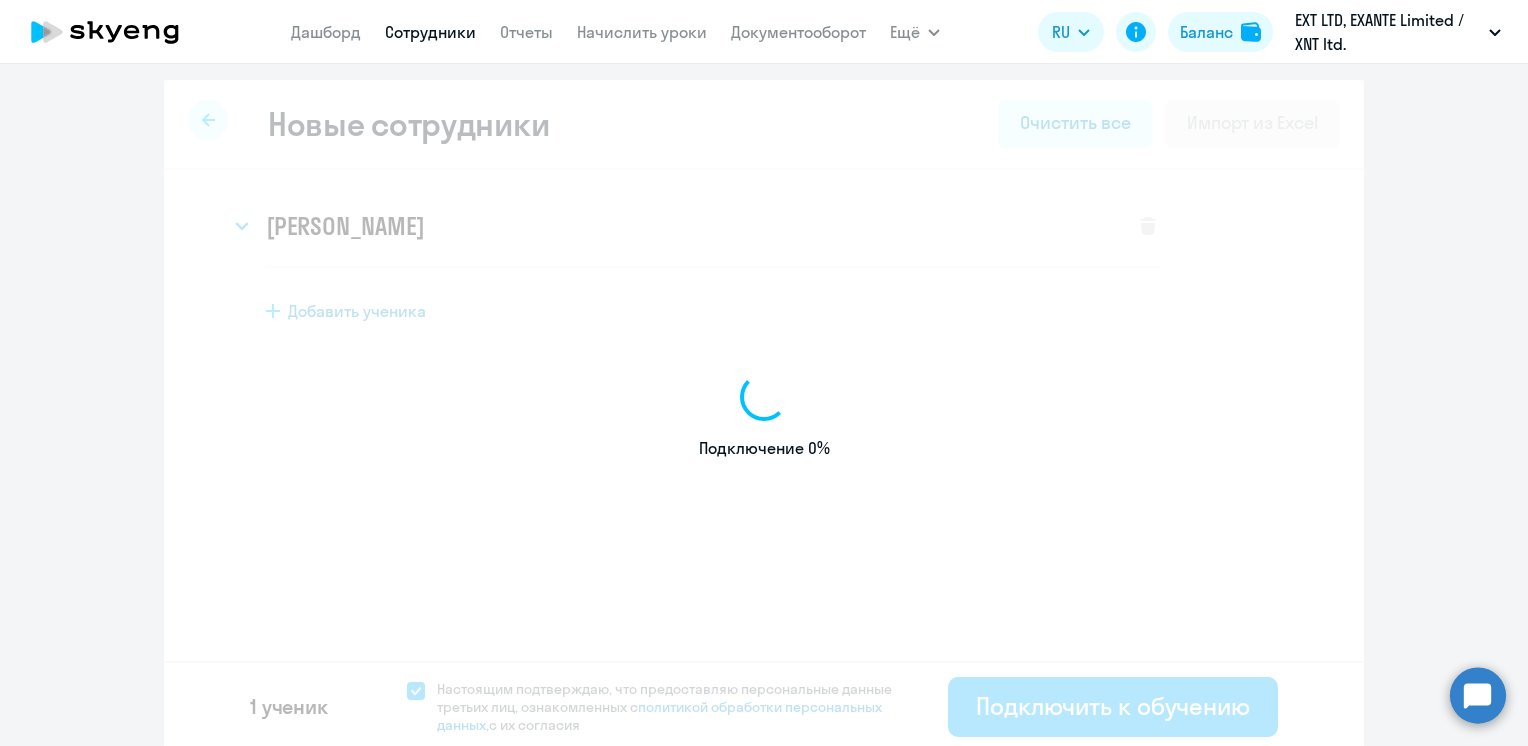 select on "english_adult_not_native_speaker" 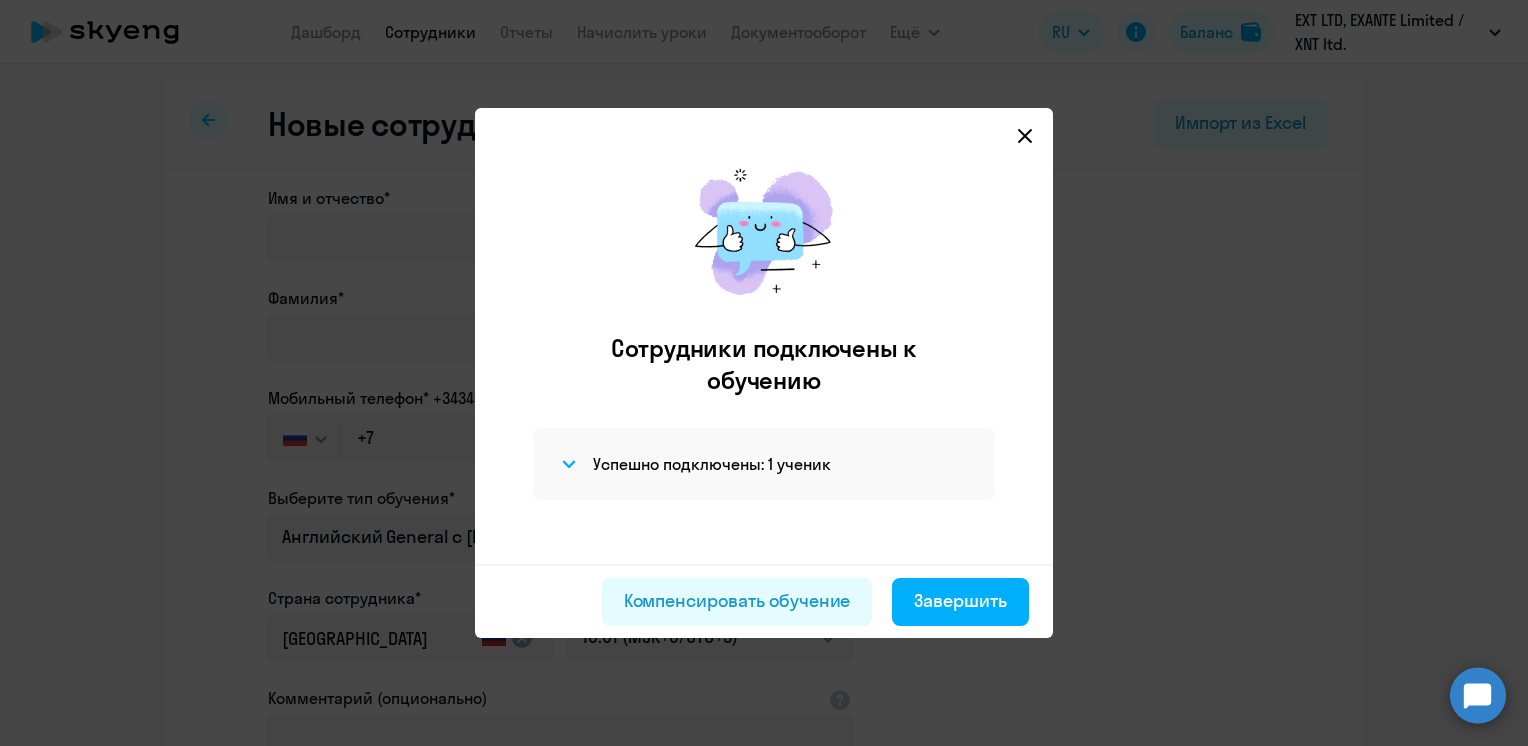 click 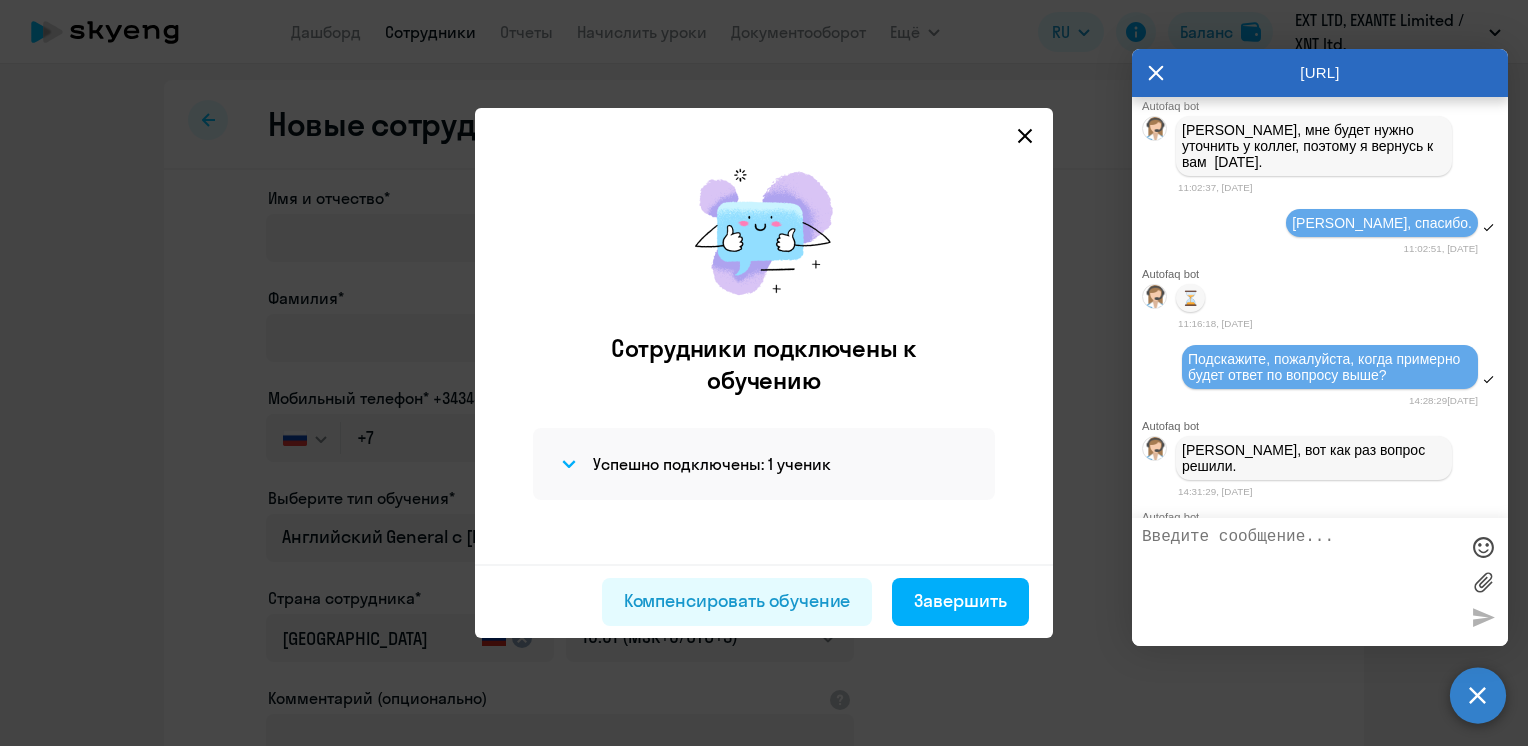 scroll, scrollTop: 34403, scrollLeft: 0, axis: vertical 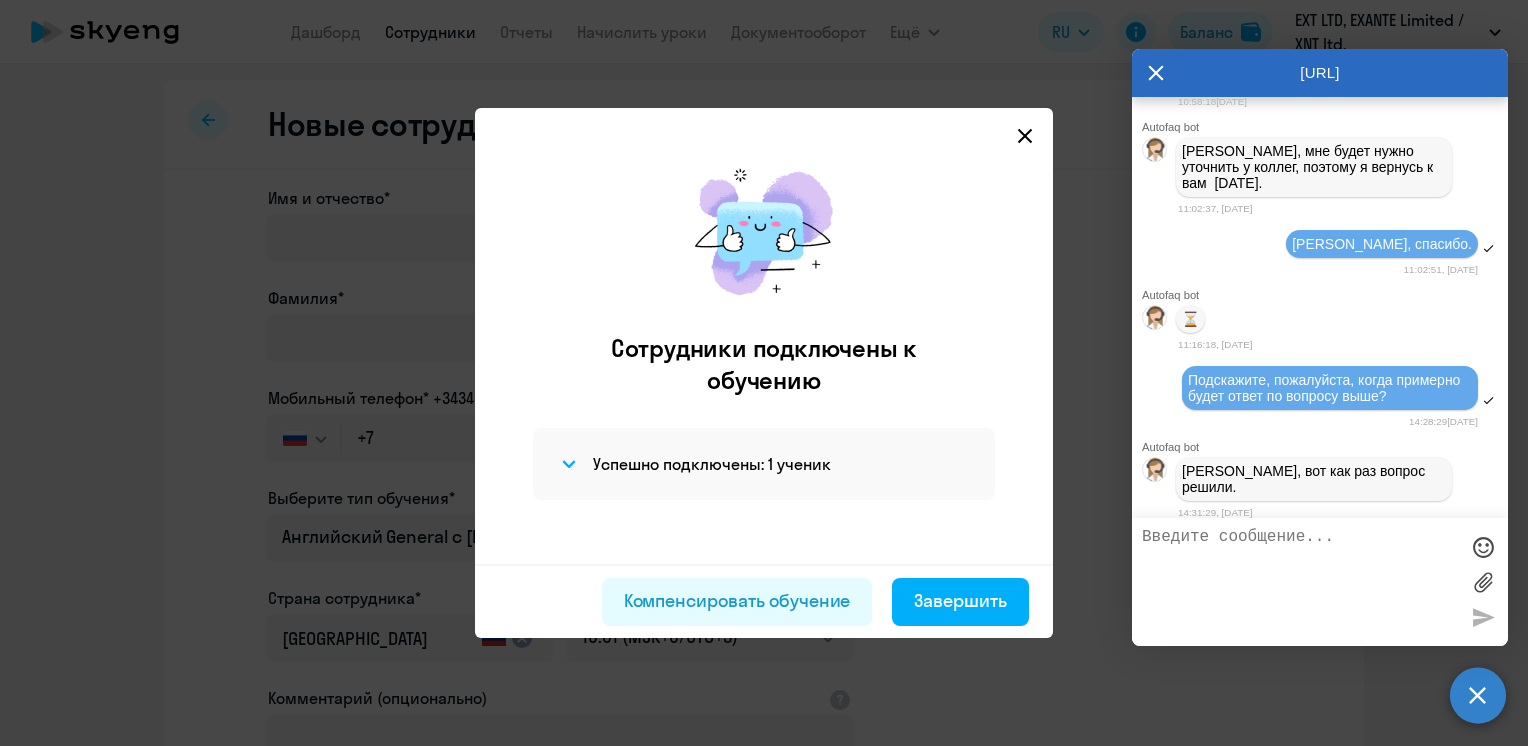 drag, startPoint x: 1283, startPoint y: 453, endPoint x: 1177, endPoint y: 250, distance: 229.00873 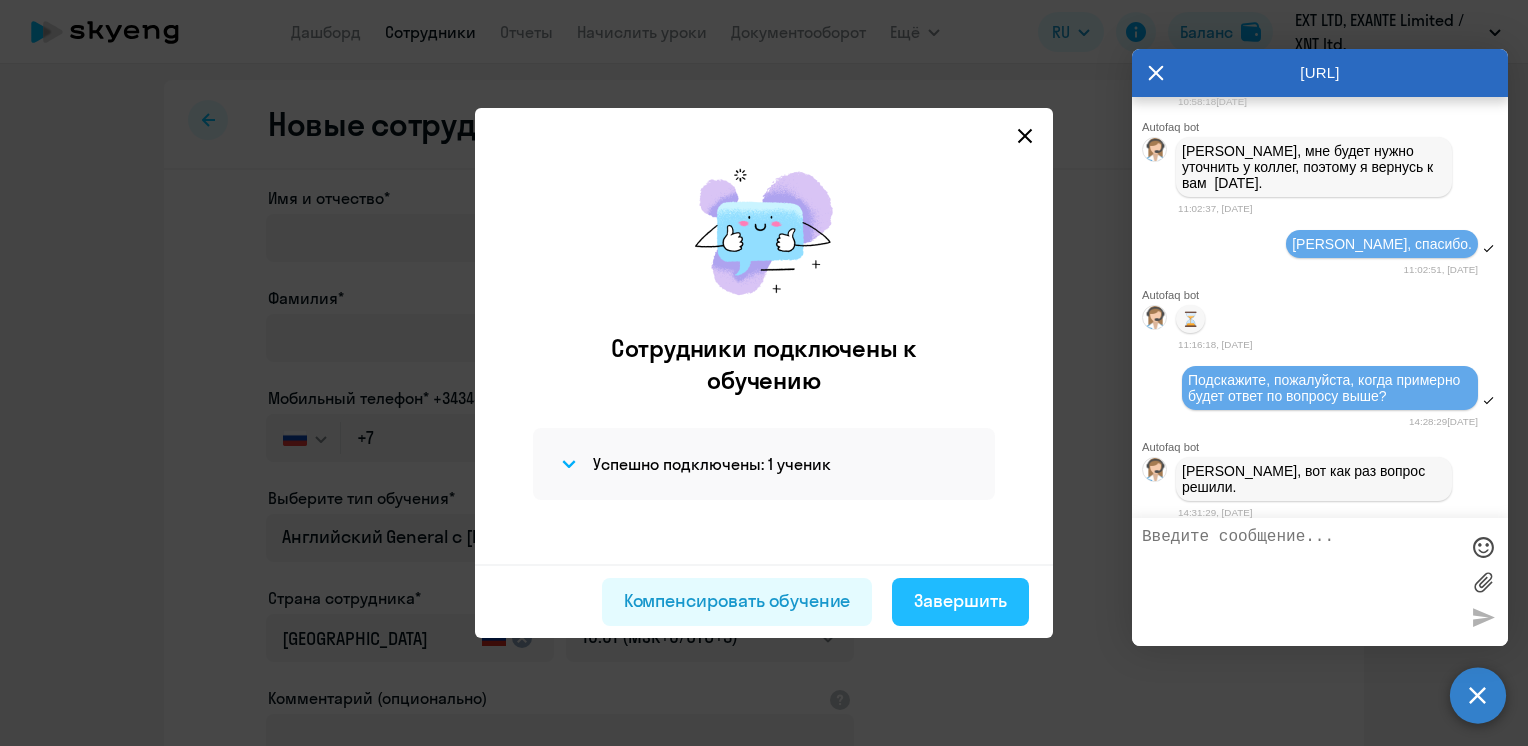 click on "Завершить" at bounding box center [960, 601] 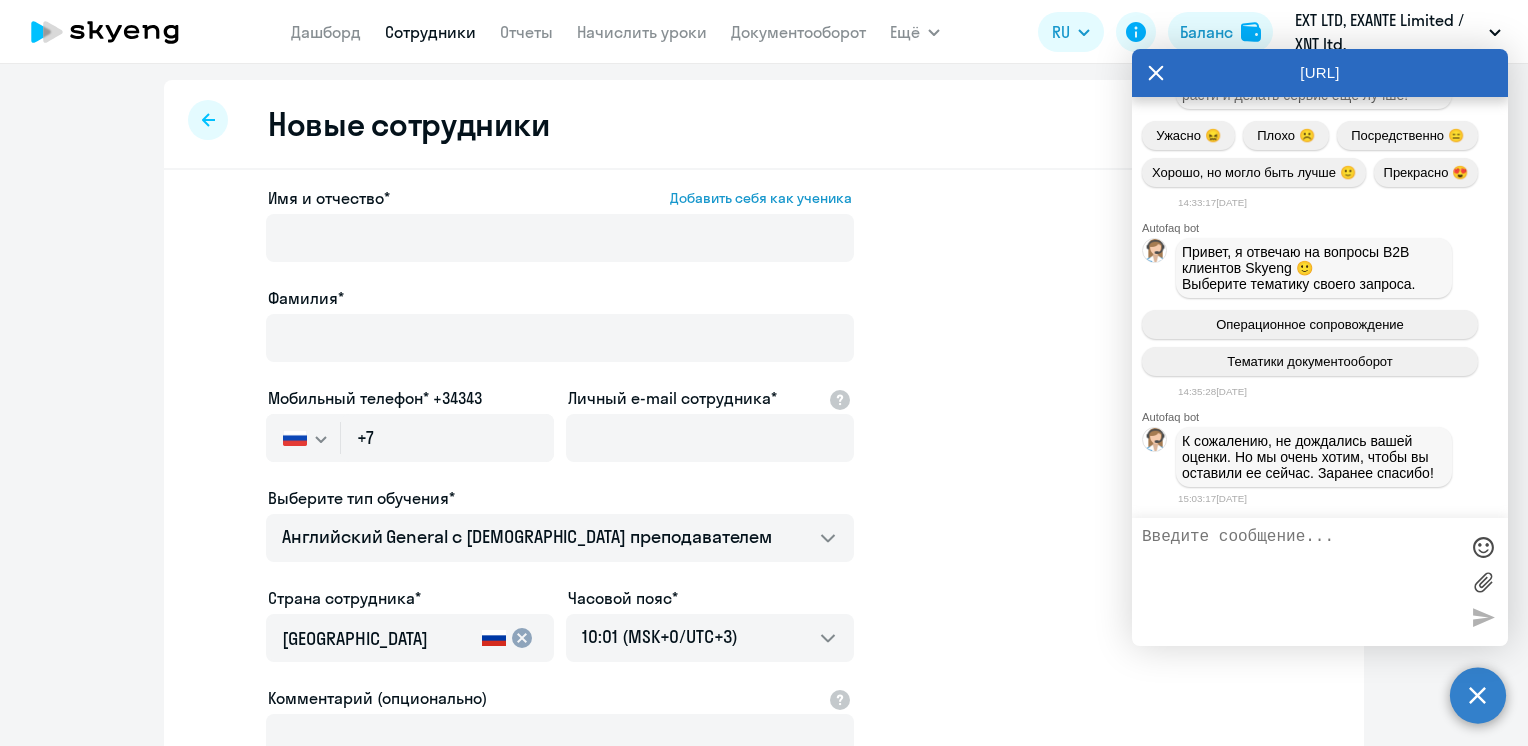 select on "30" 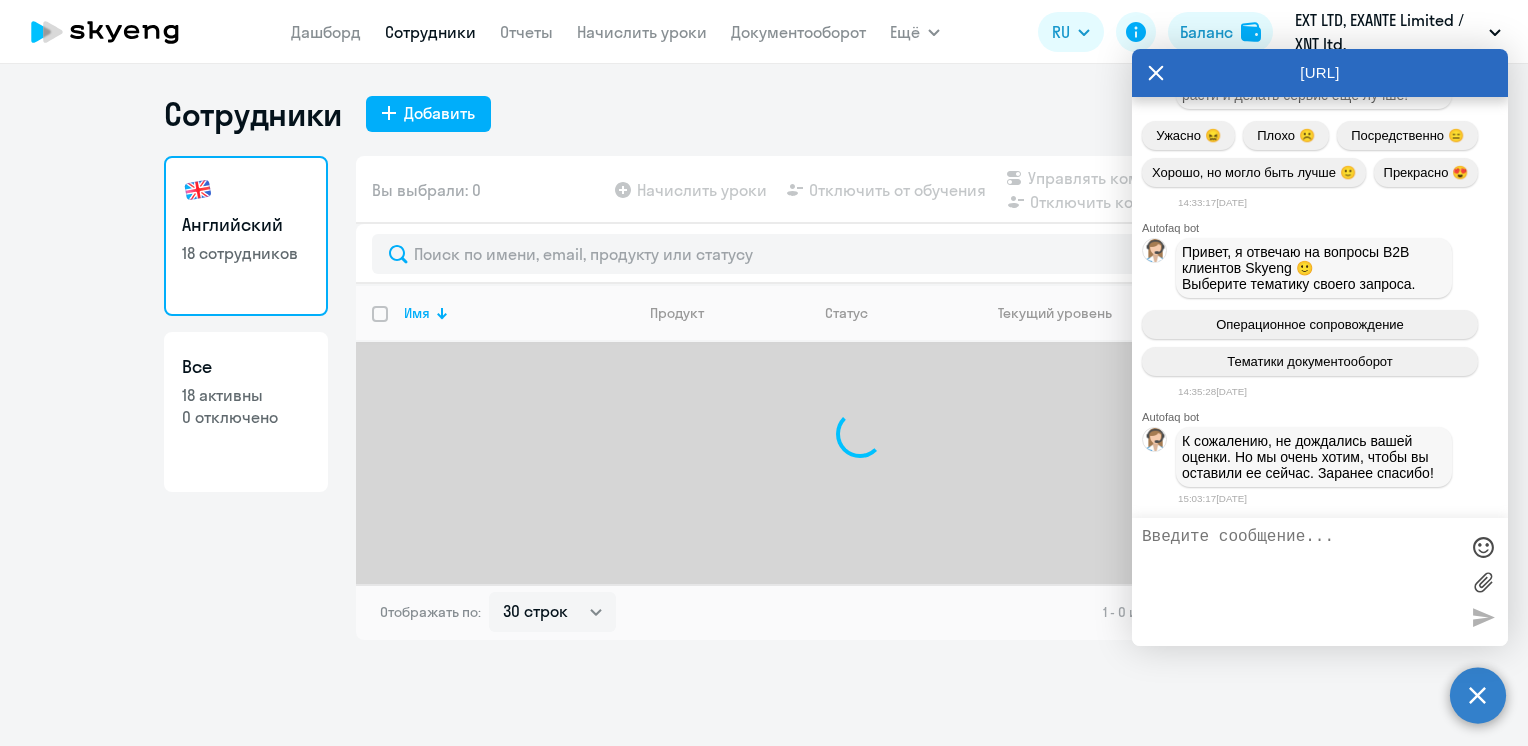 scroll, scrollTop: 38402, scrollLeft: 0, axis: vertical 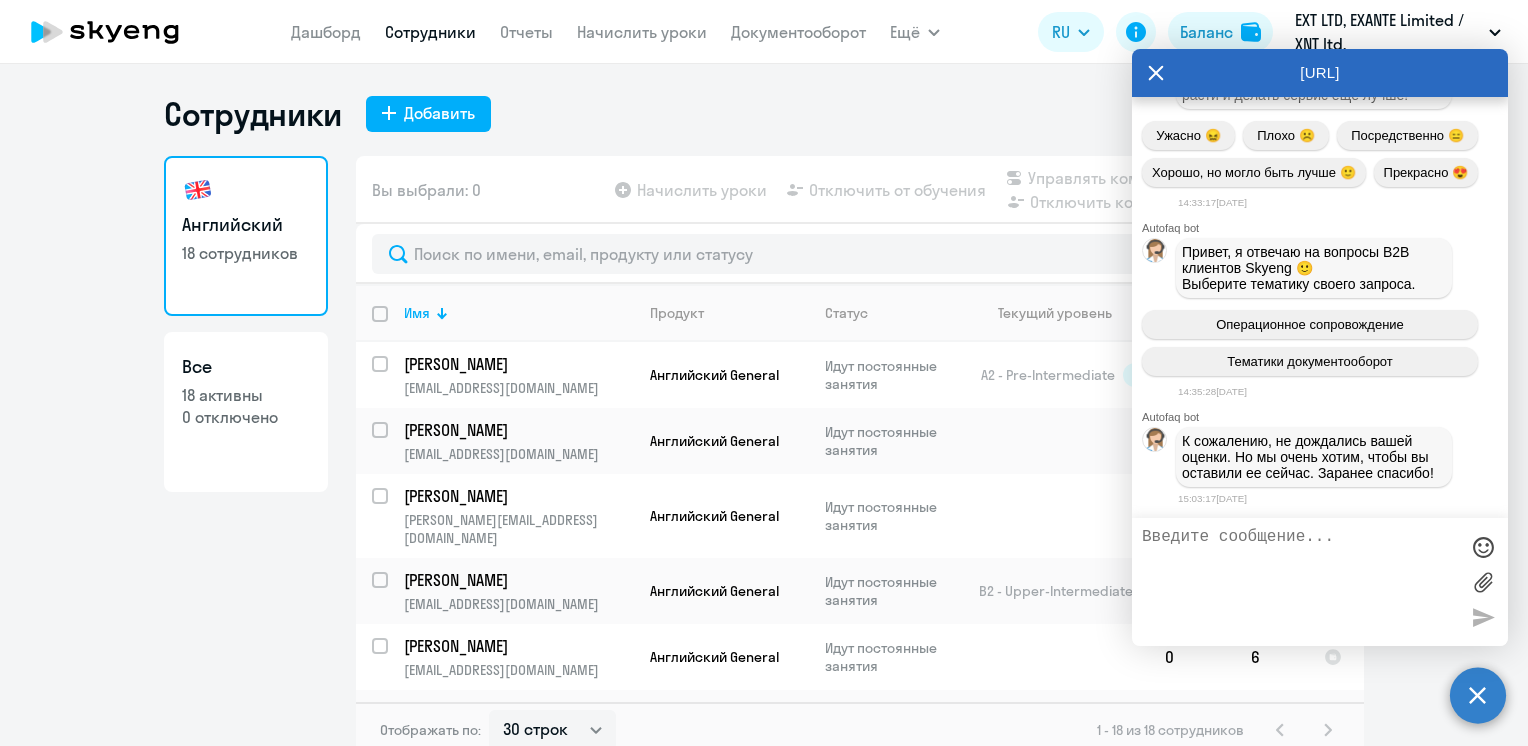 click at bounding box center (1300, 582) 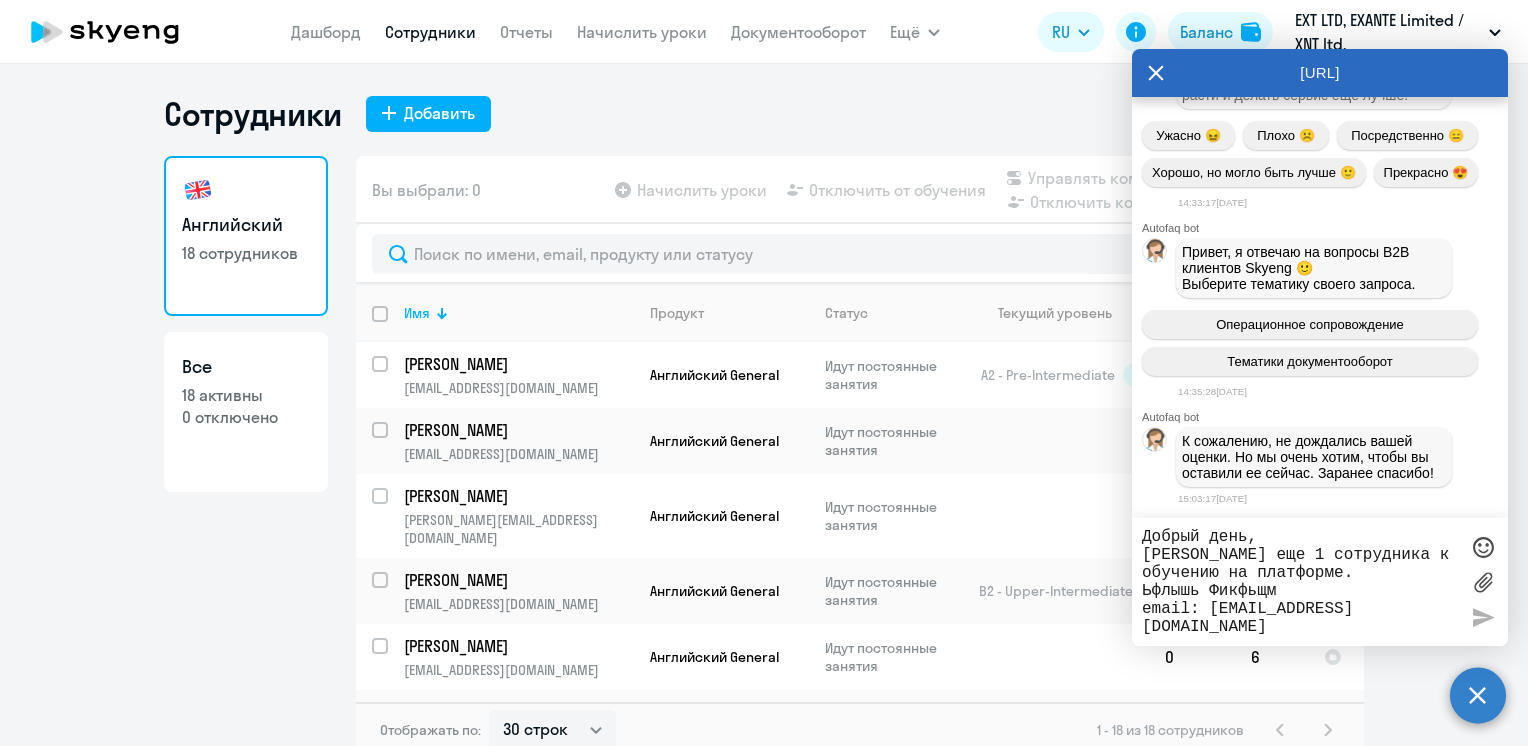 scroll, scrollTop: 77, scrollLeft: 0, axis: vertical 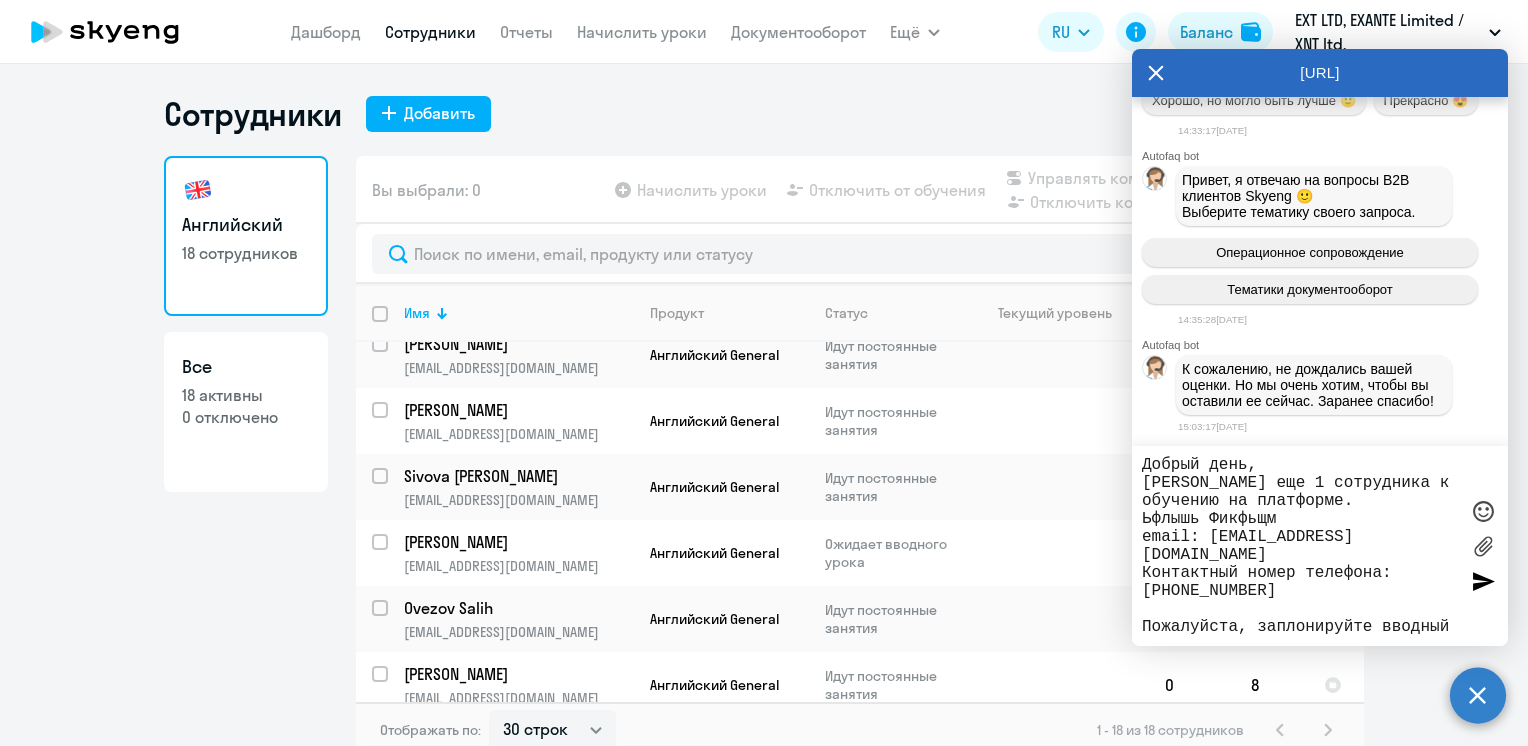 drag, startPoint x: 1275, startPoint y: 519, endPoint x: 1141, endPoint y: 522, distance: 134.03358 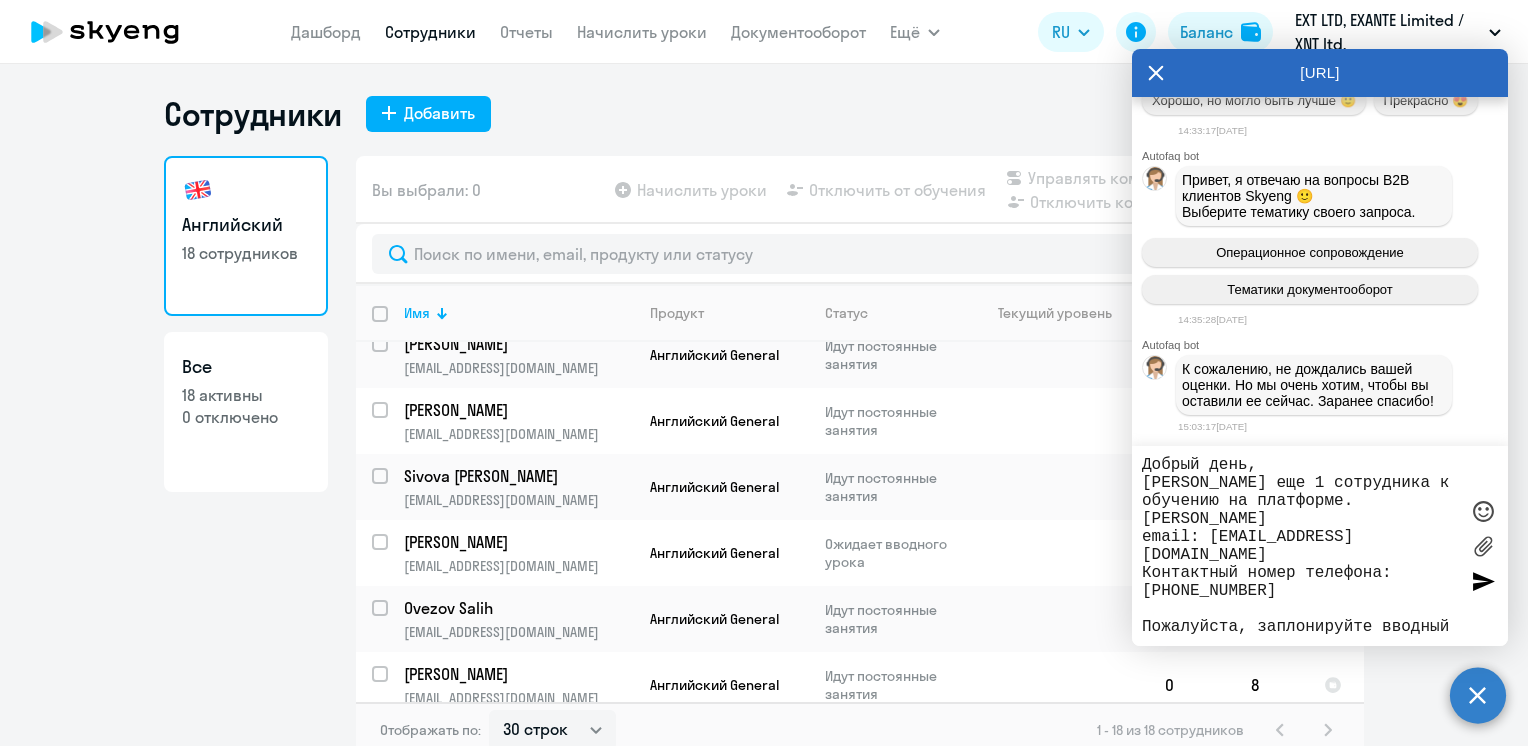 drag, startPoint x: 1307, startPoint y: 522, endPoint x: 1188, endPoint y: 538, distance: 120.070816 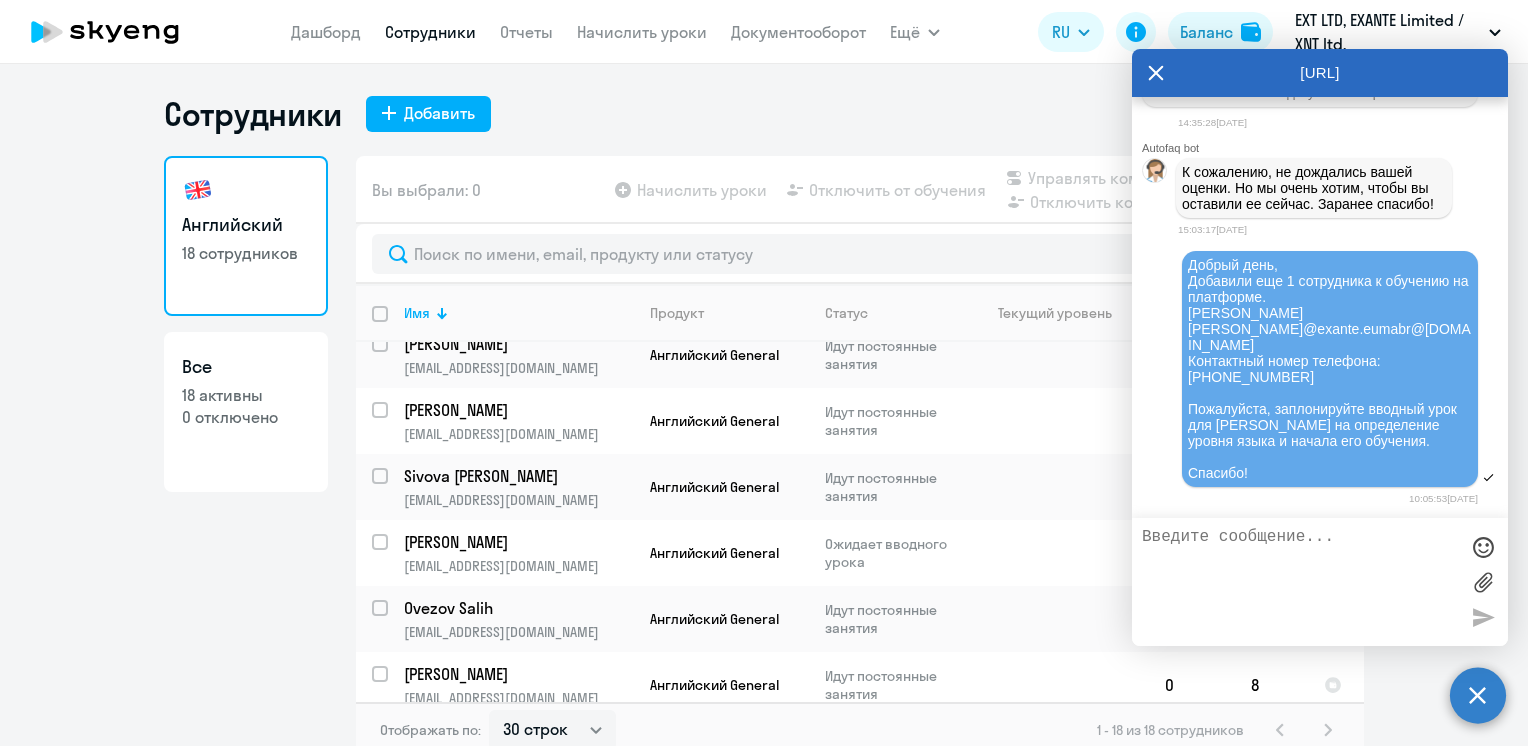 scroll, scrollTop: 38824, scrollLeft: 0, axis: vertical 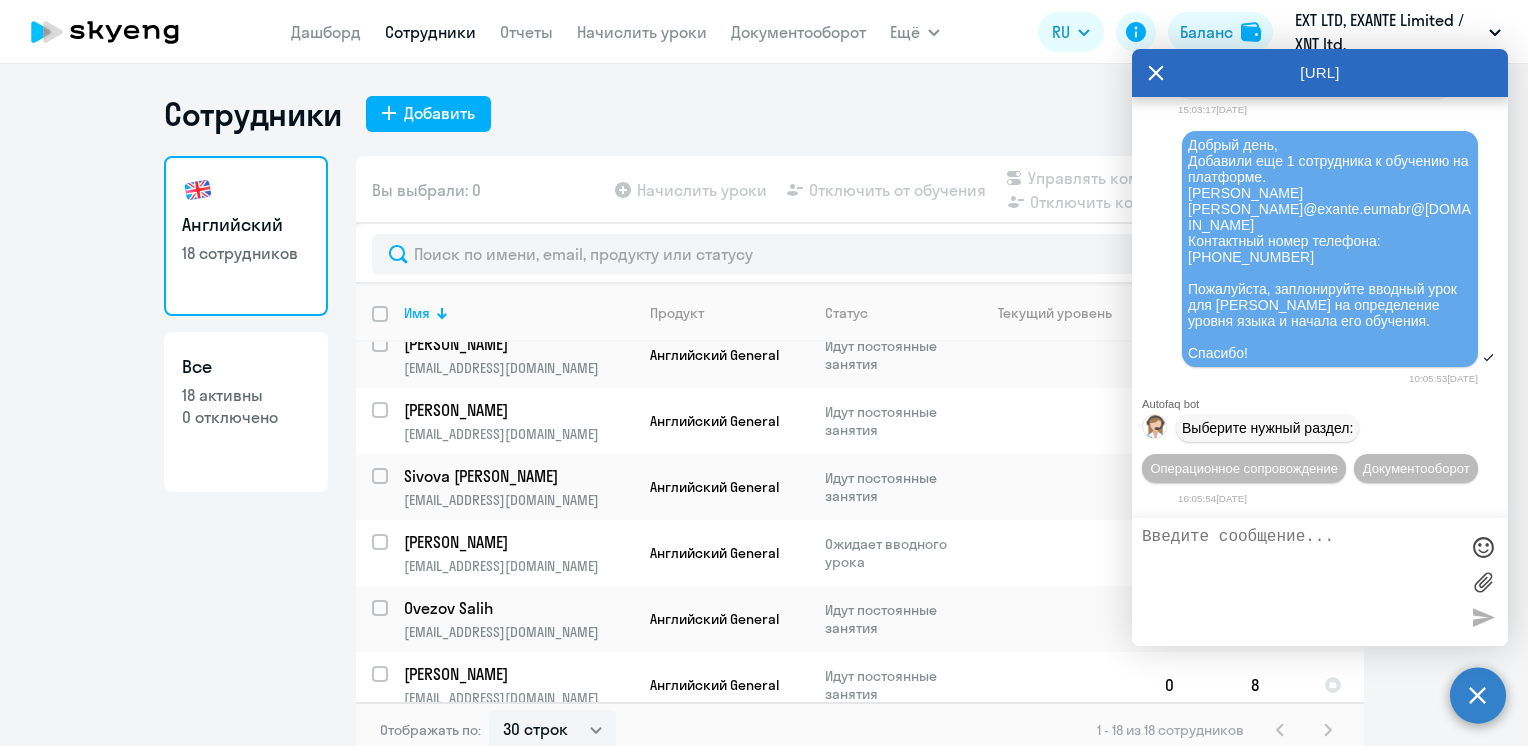 click at bounding box center [1300, 582] 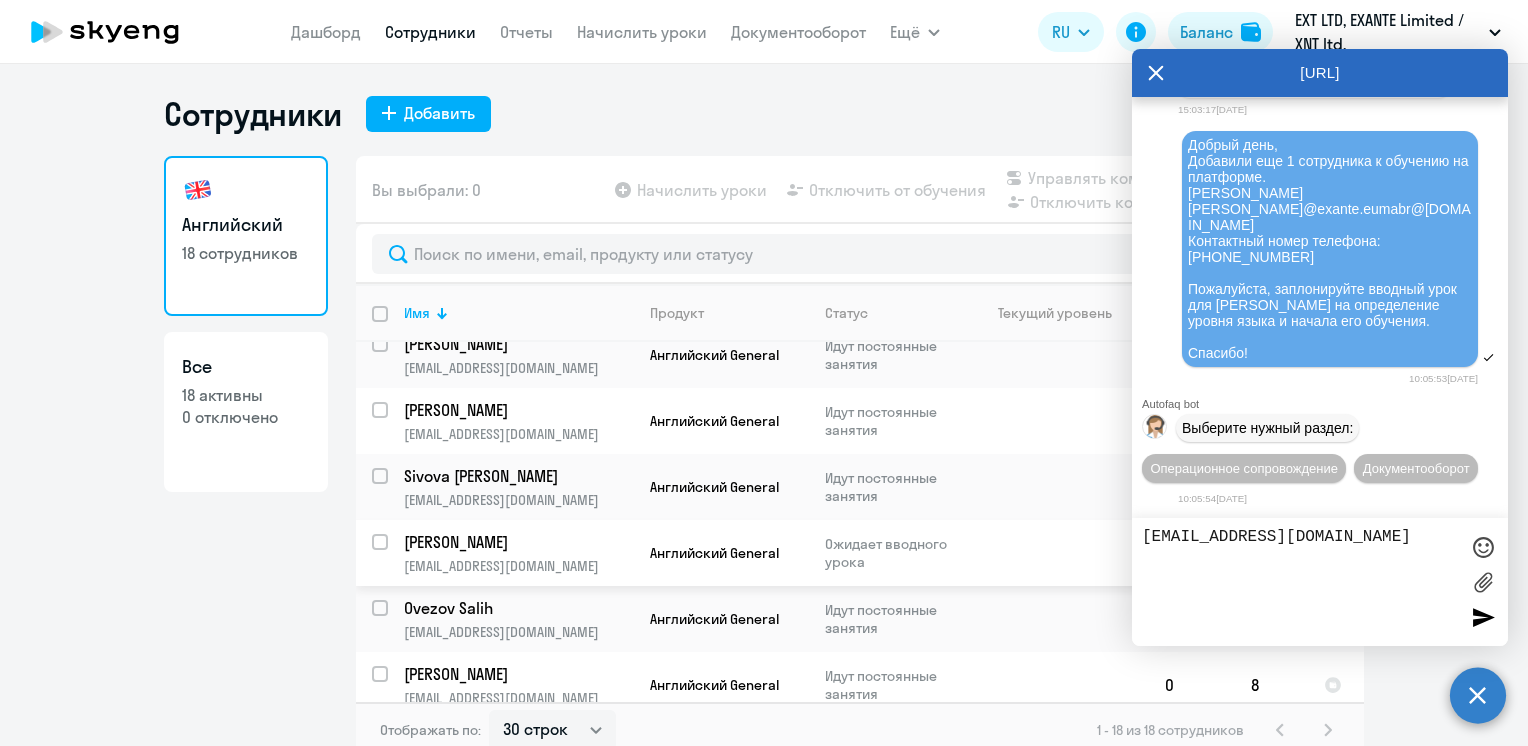 drag, startPoint x: 1297, startPoint y: 537, endPoint x: 1097, endPoint y: 542, distance: 200.06248 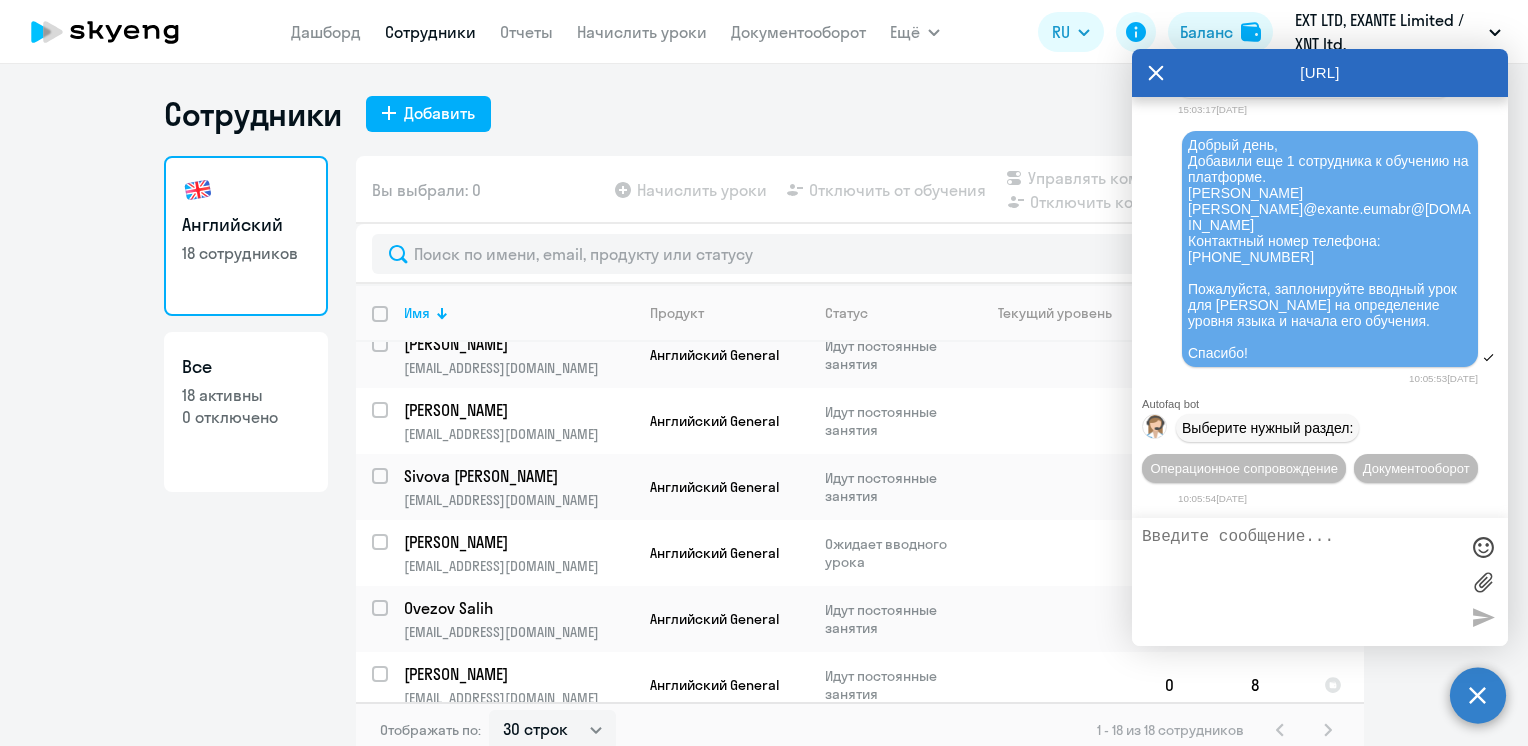 drag, startPoint x: 1271, startPoint y: 309, endPoint x: 1182, endPoint y: 113, distance: 215.26031 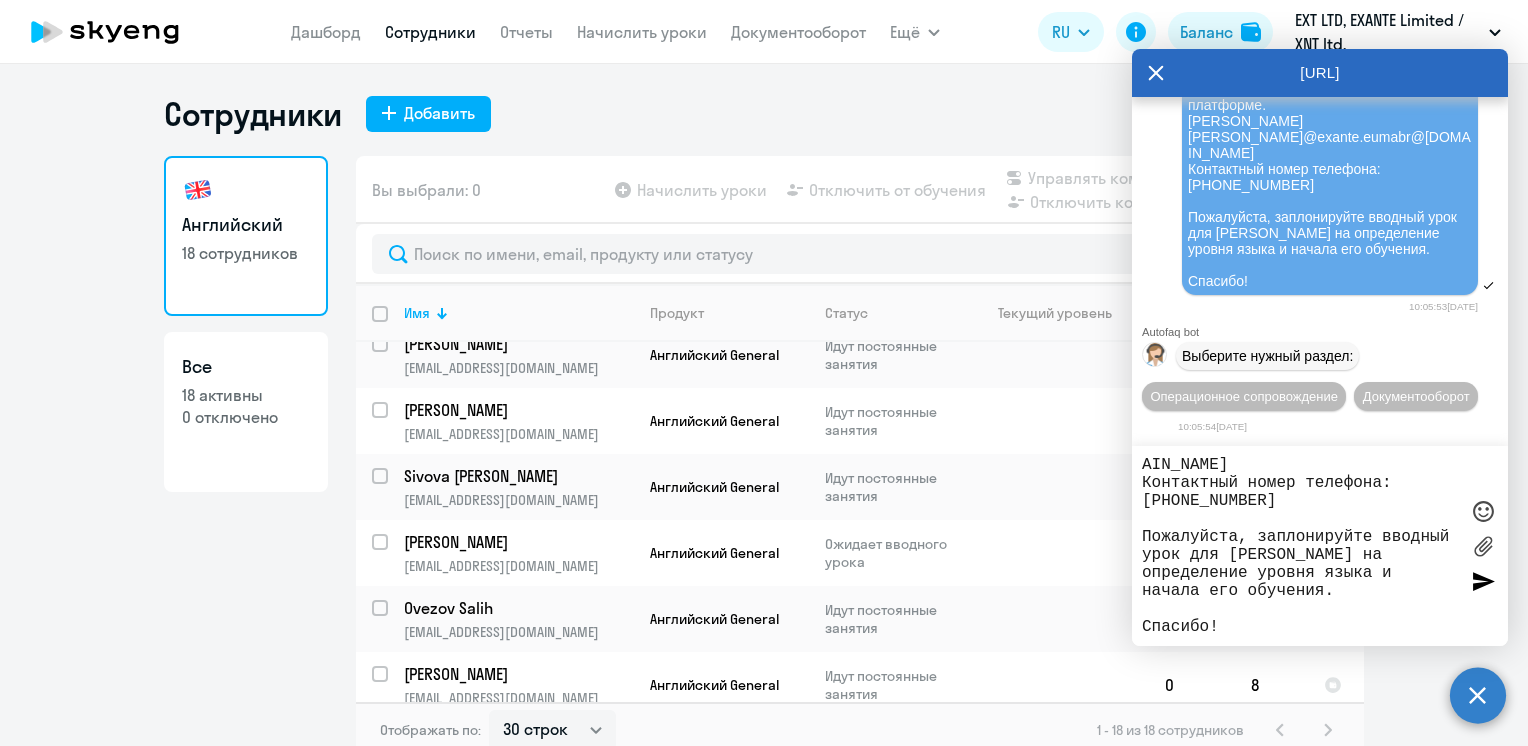 scroll, scrollTop: 0, scrollLeft: 0, axis: both 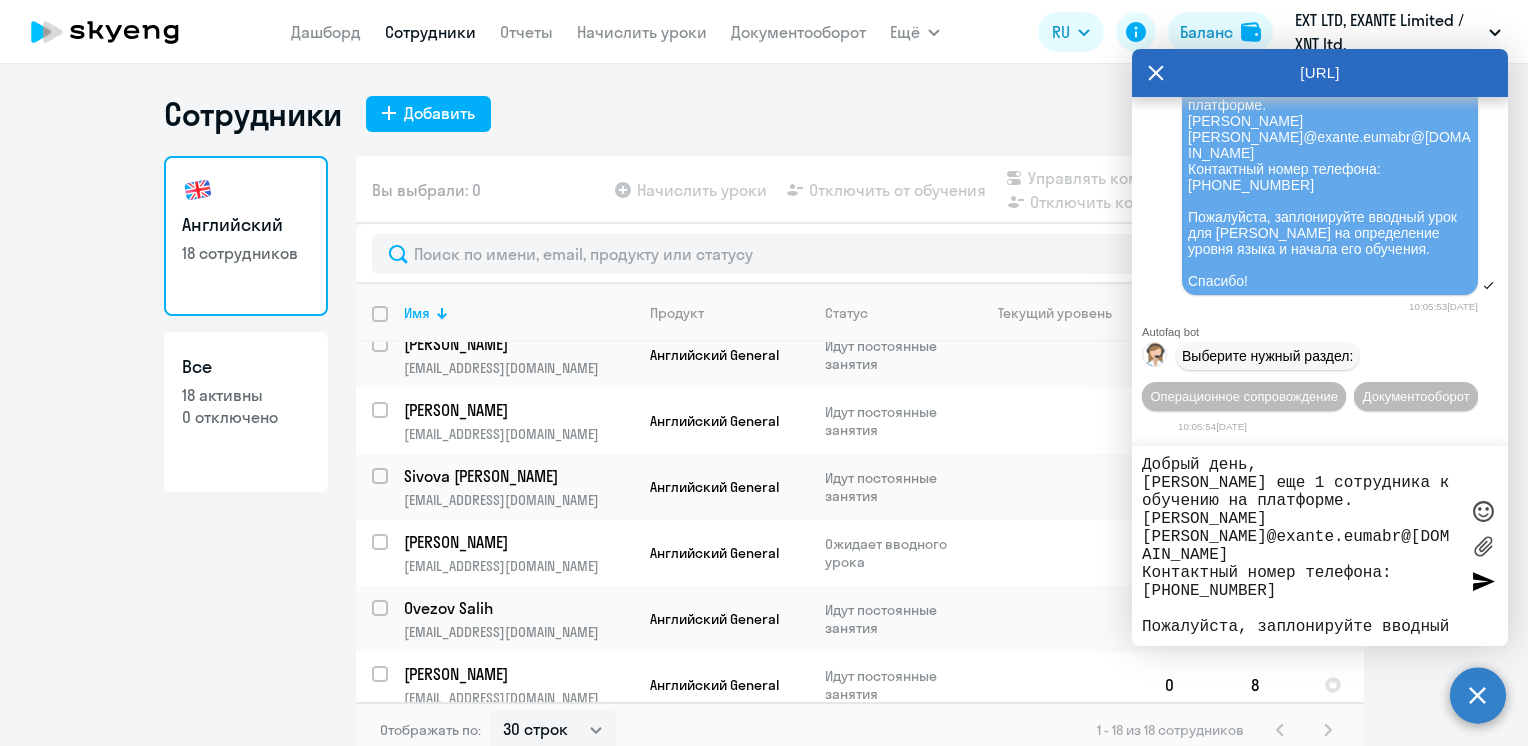 drag, startPoint x: 1355, startPoint y: 538, endPoint x: 1364, endPoint y: 550, distance: 15 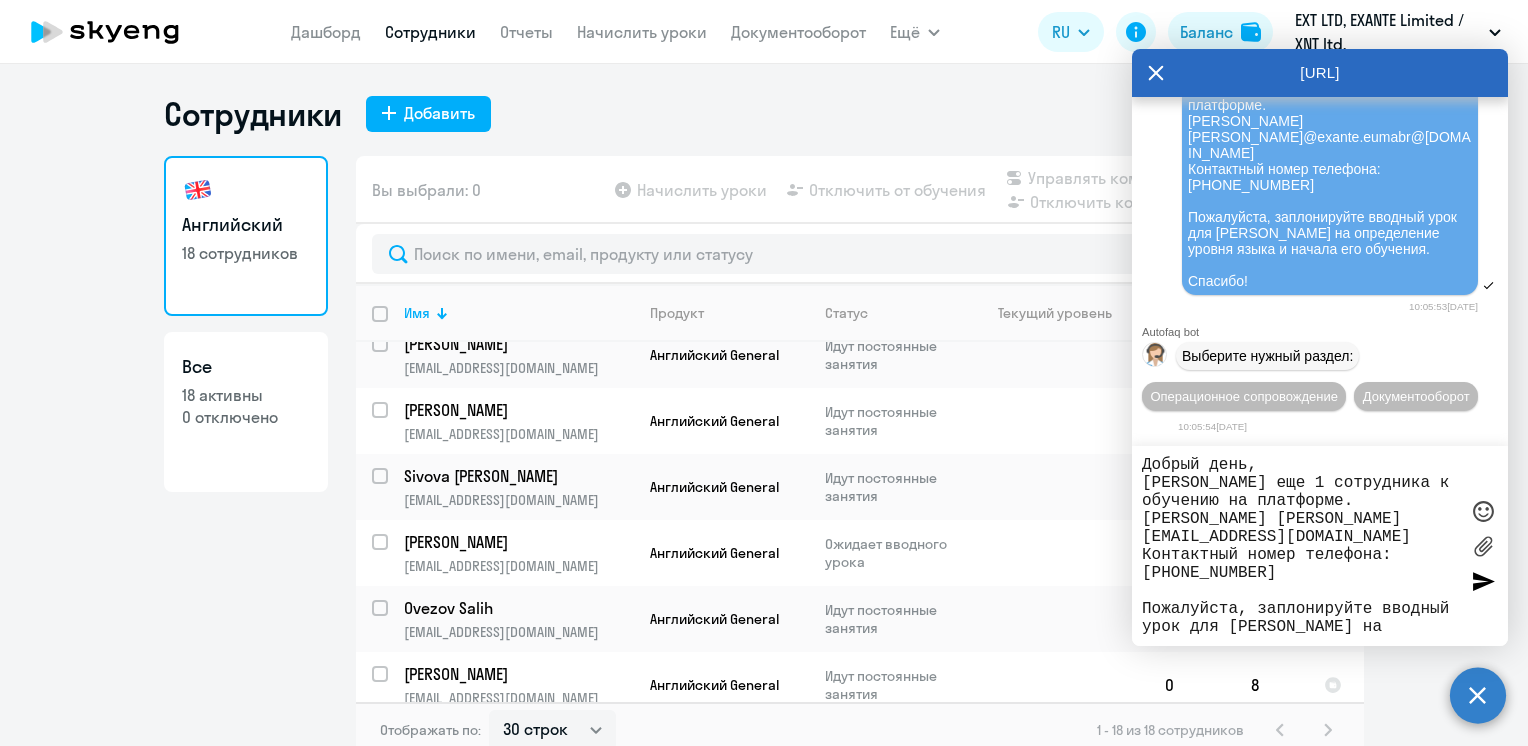 click on "Добрый день,
[PERSON_NAME] еще 1 сотрудника к обучению на платформе.
[PERSON_NAME] [PERSON_NAME][EMAIL_ADDRESS][DOMAIN_NAME]
Контактный номер телефона: [PHONE_NUMBER]
Пожалуйста, заплонируйте вводный урок для [PERSON_NAME] на определение уровня языка и начала его обучения.
Спасибо!" at bounding box center (1300, 546) 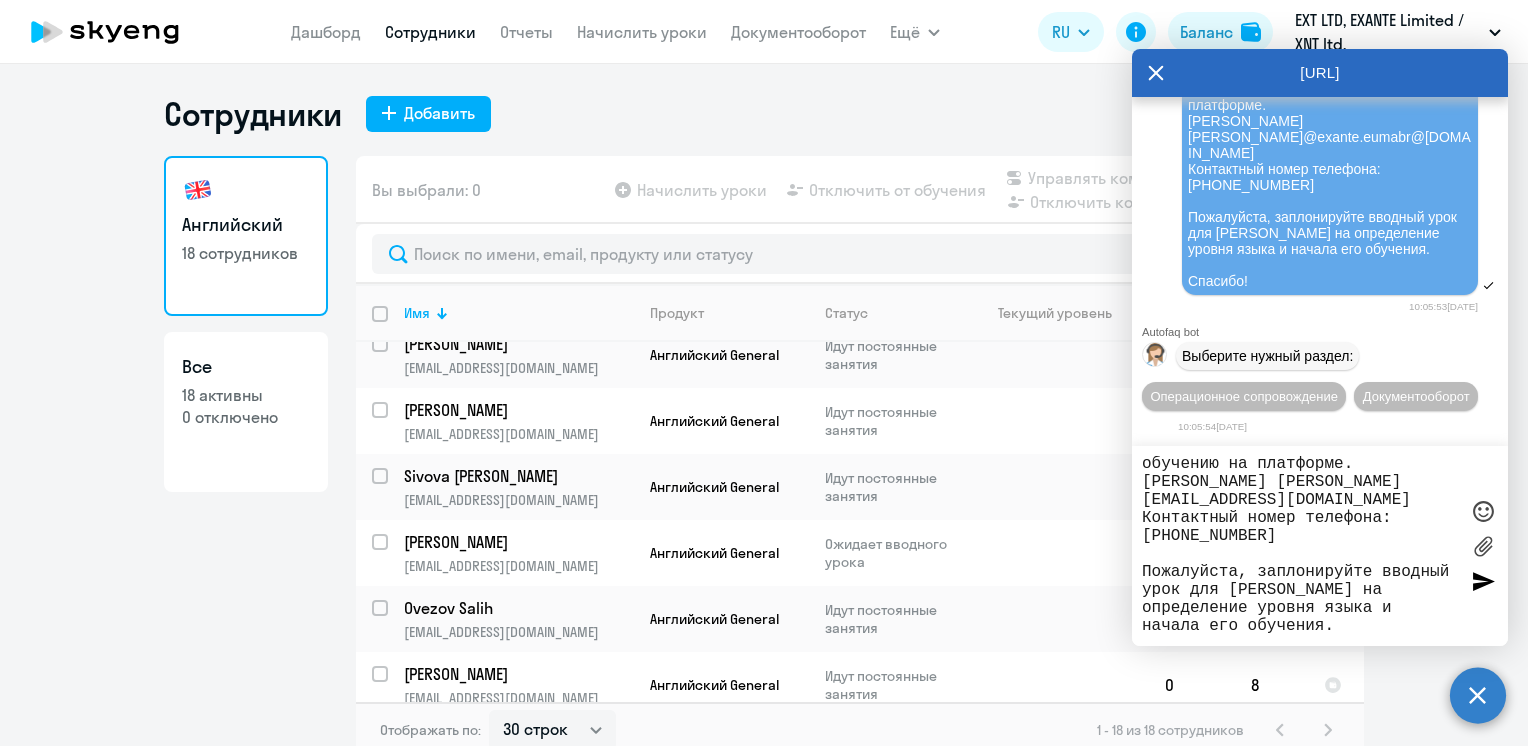 scroll, scrollTop: 59, scrollLeft: 0, axis: vertical 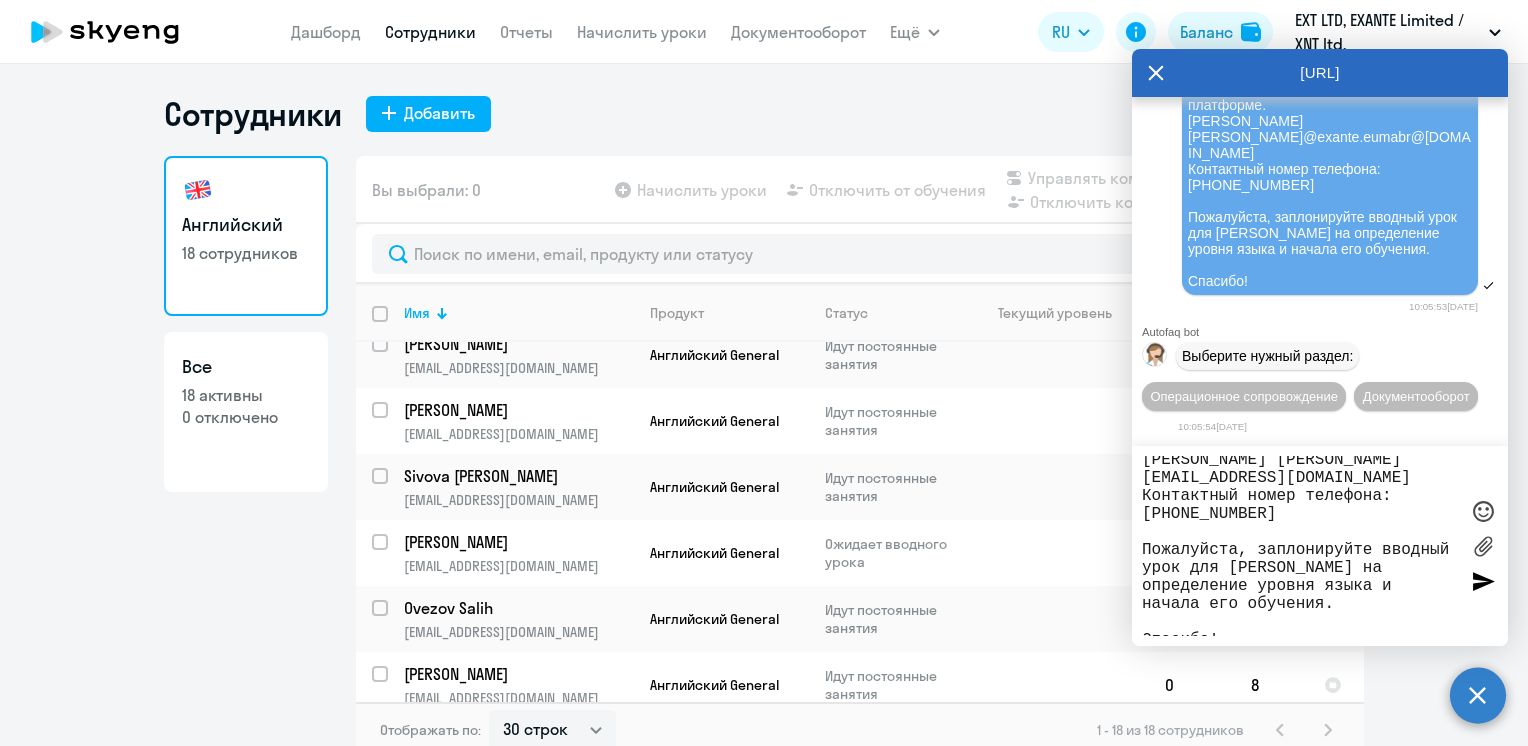 drag, startPoint x: 1368, startPoint y: 556, endPoint x: 1308, endPoint y: 548, distance: 60.530983 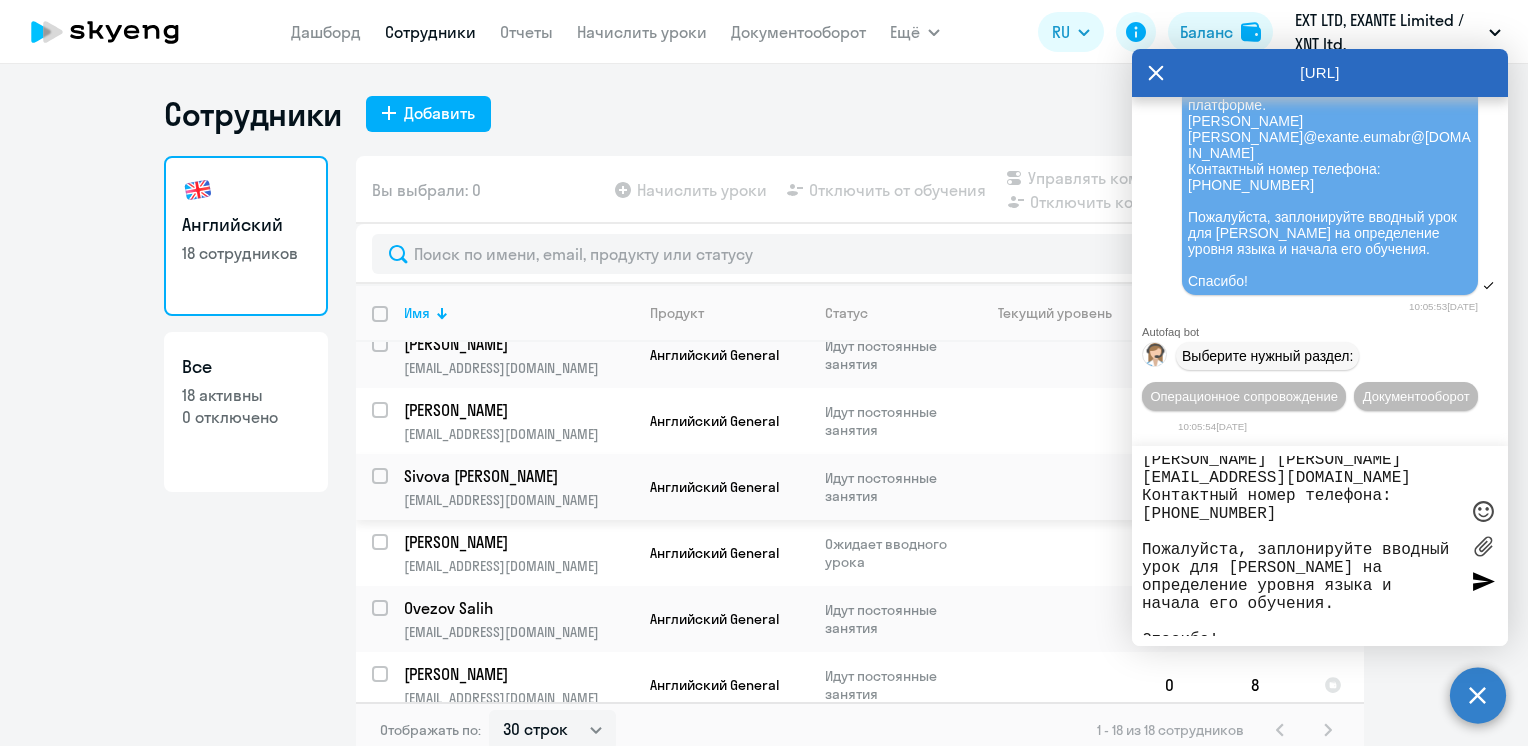 scroll, scrollTop: 0, scrollLeft: 0, axis: both 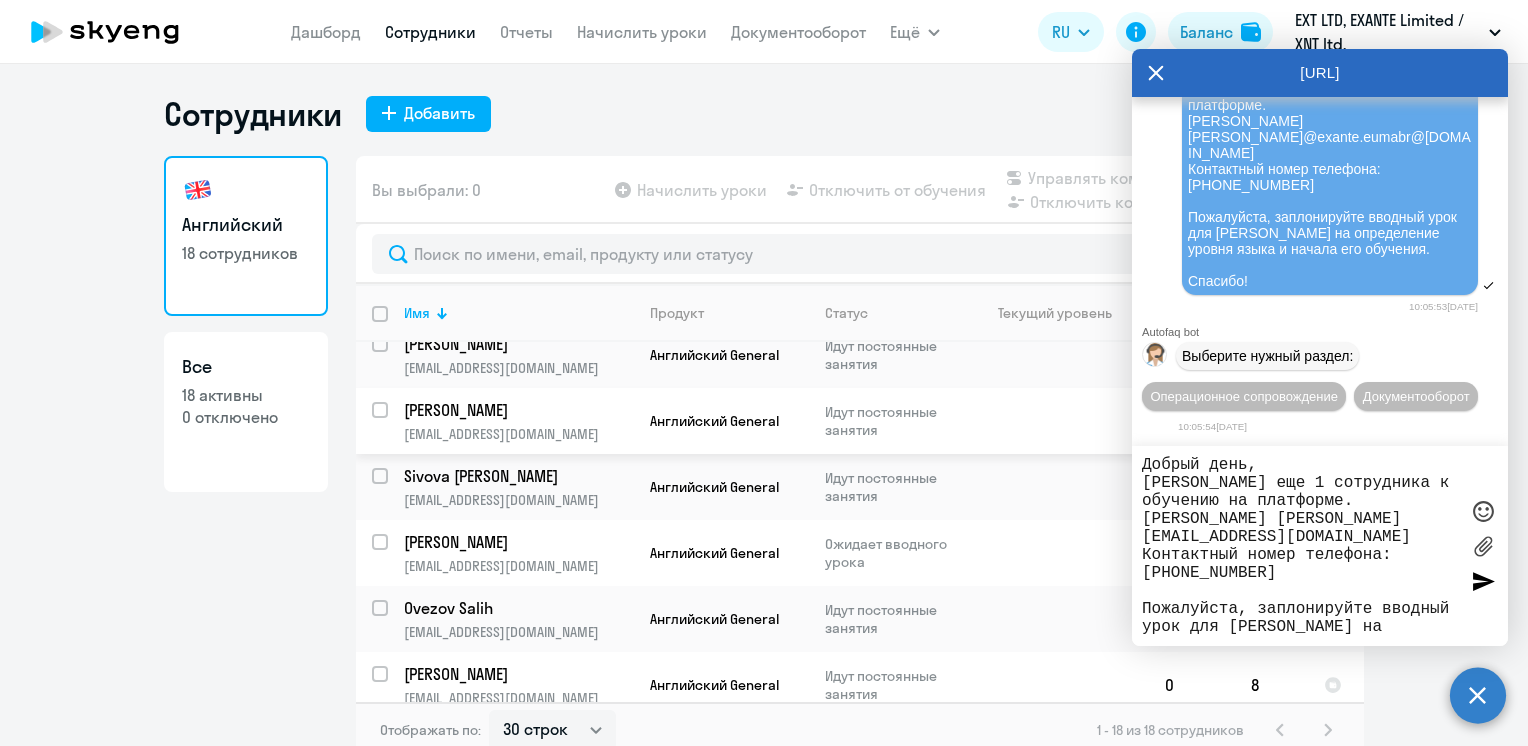 drag, startPoint x: 1258, startPoint y: 629, endPoint x: 1101, endPoint y: 397, distance: 280.13034 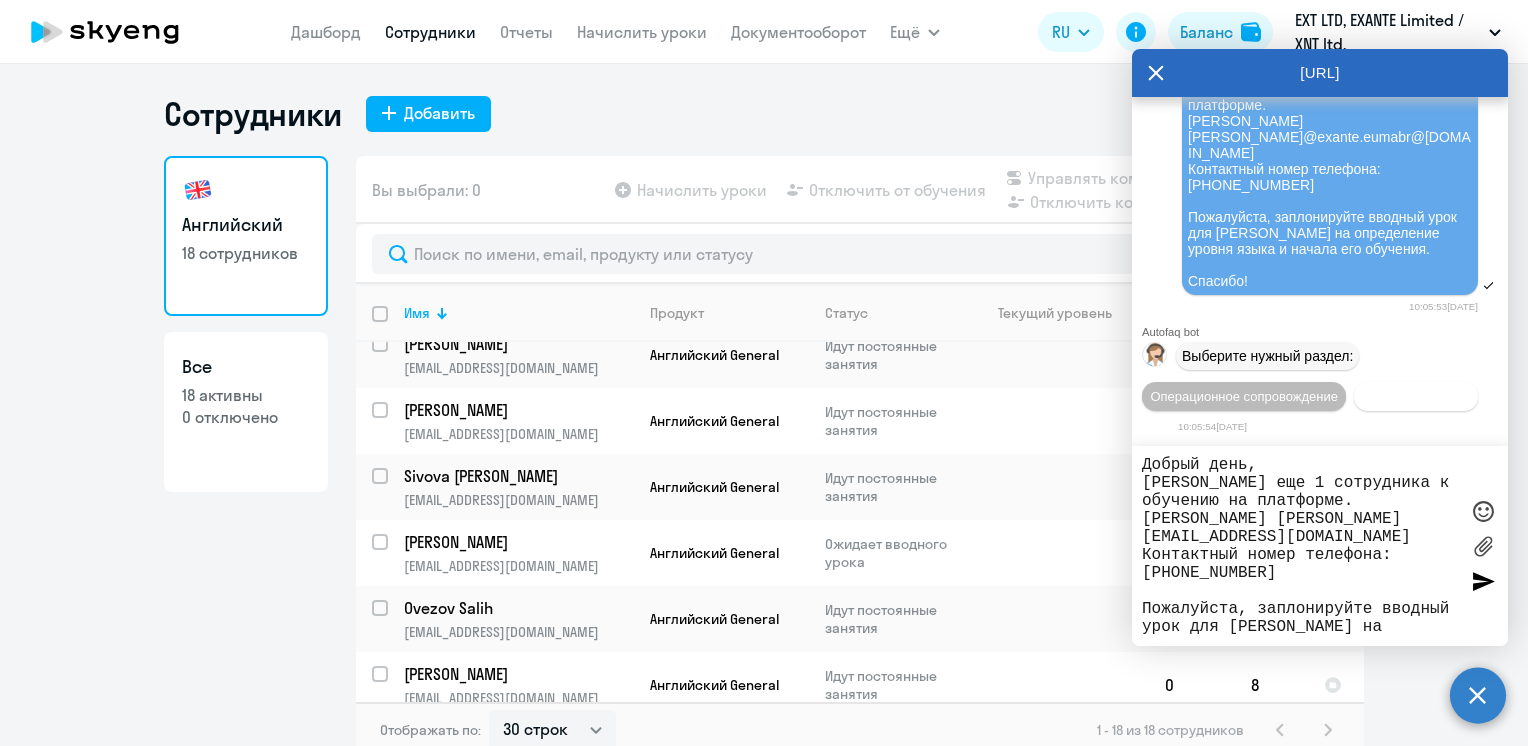 scroll, scrollTop: 38896, scrollLeft: 0, axis: vertical 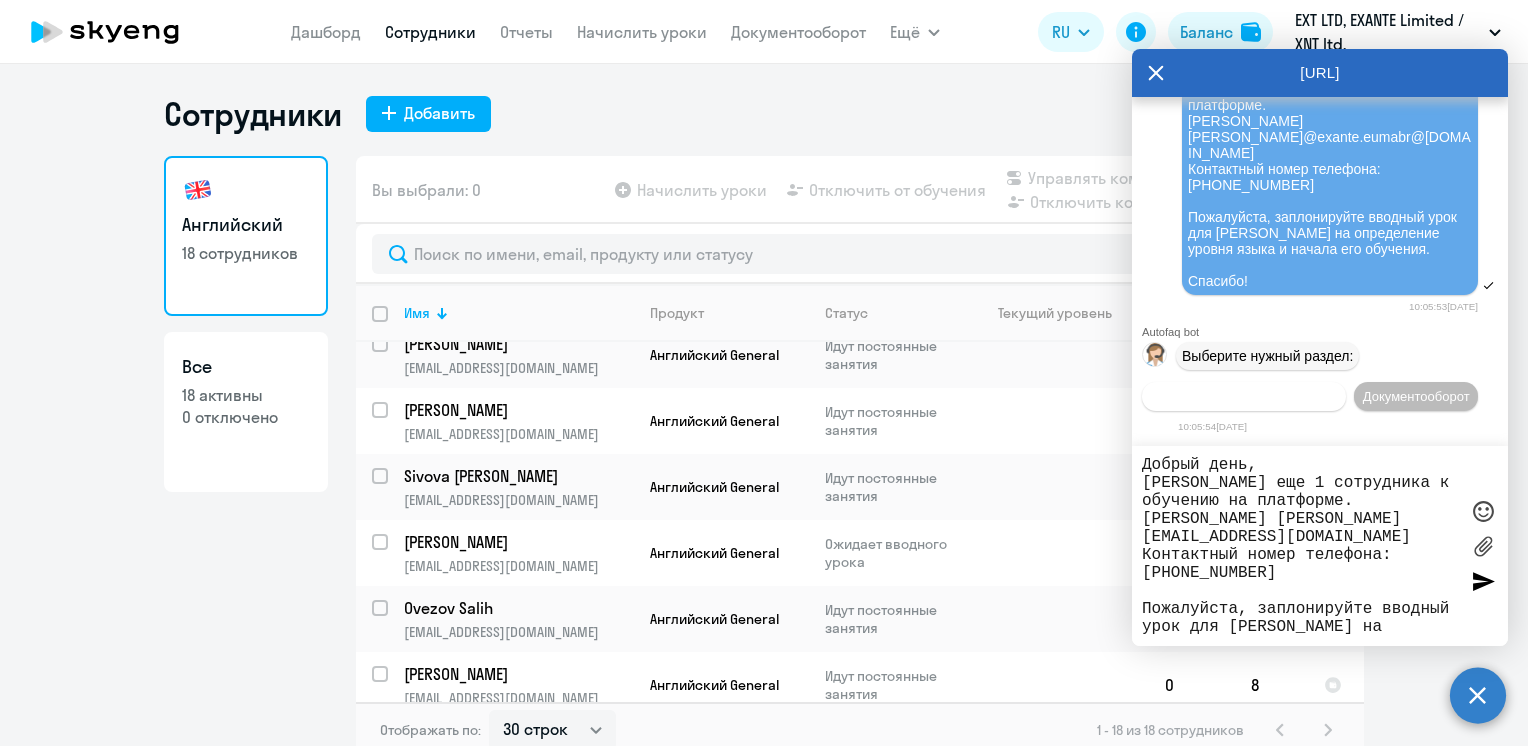 type on "Добрый день,
[PERSON_NAME] еще 1 сотрудника к обучению на платформе.
[PERSON_NAME] [PERSON_NAME][EMAIL_ADDRESS][DOMAIN_NAME]
Контактный номер телефона: [PHONE_NUMBER]
Пожалуйста, заплонируйте вводный урок для [PERSON_NAME] на определение уровня языка и начала его обучения.
Спасибо!" 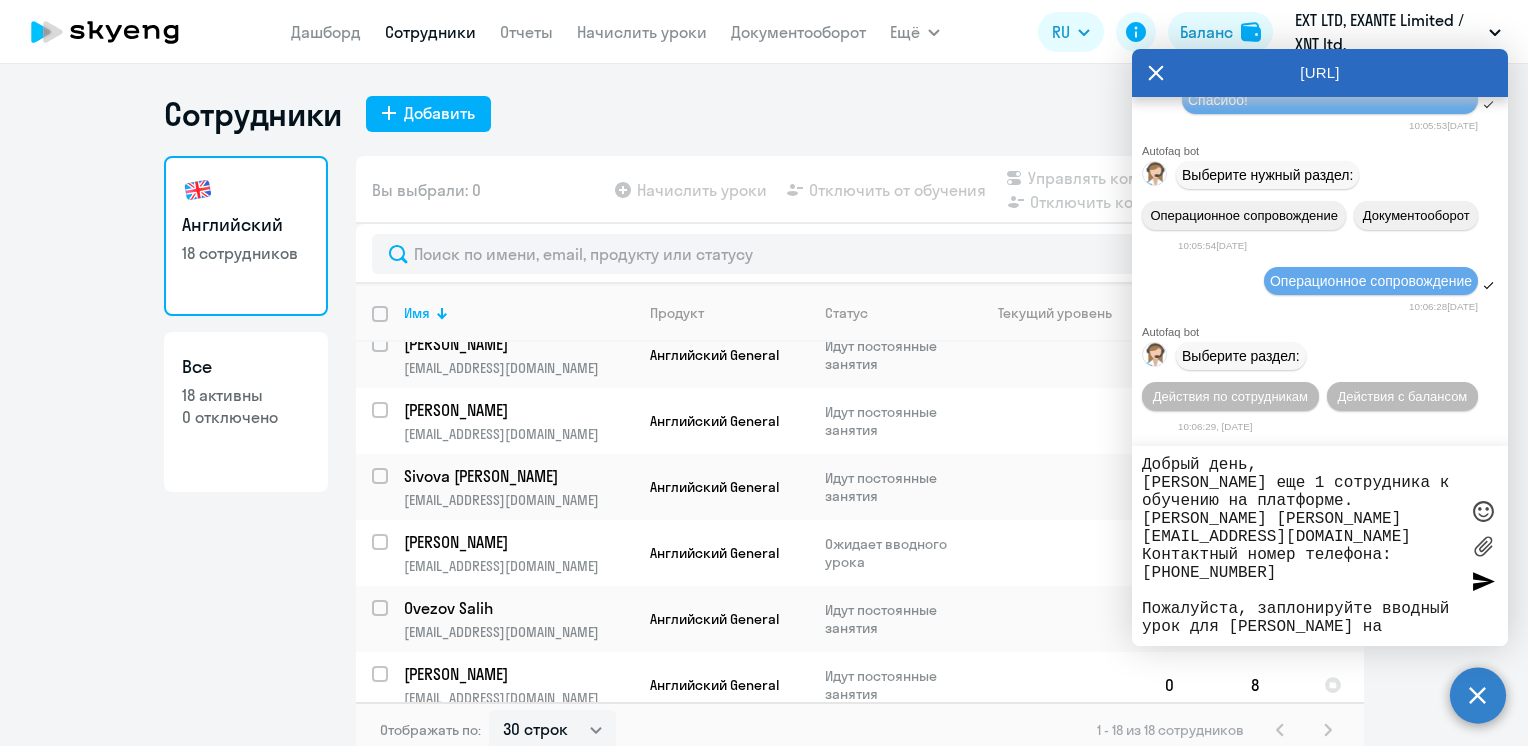 scroll, scrollTop: 39080, scrollLeft: 0, axis: vertical 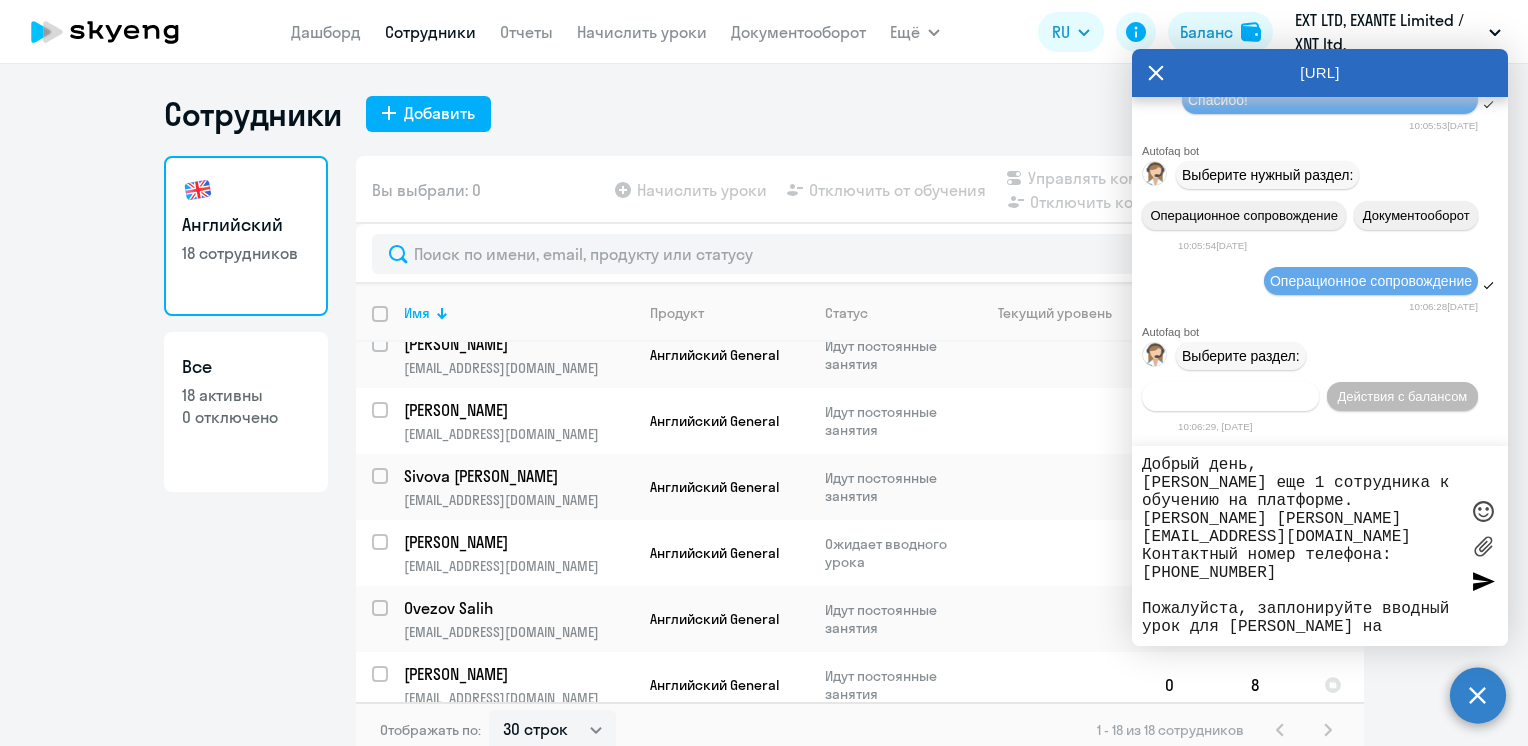 click on "Действия по сотрудникам" at bounding box center (1230, 396) 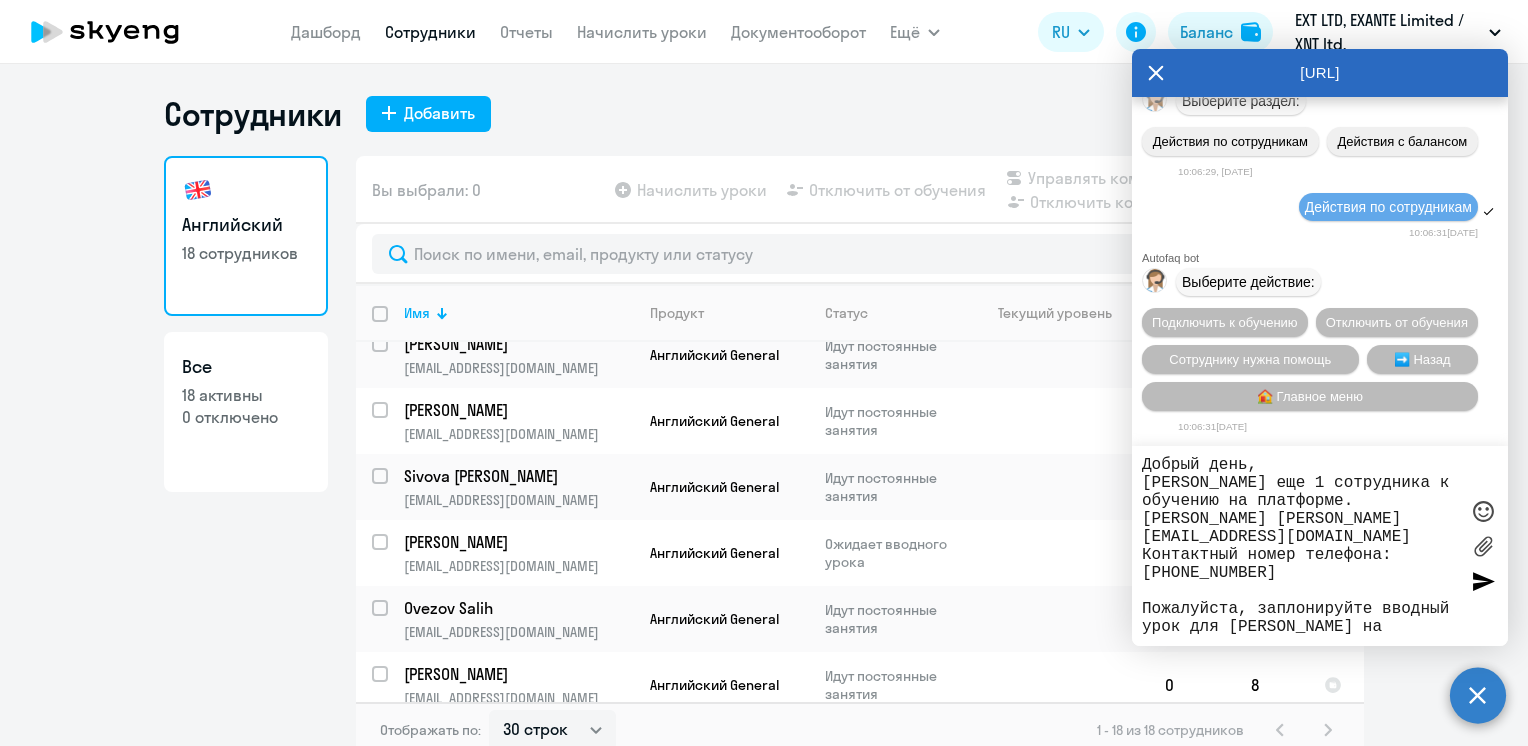 scroll, scrollTop: 39379, scrollLeft: 0, axis: vertical 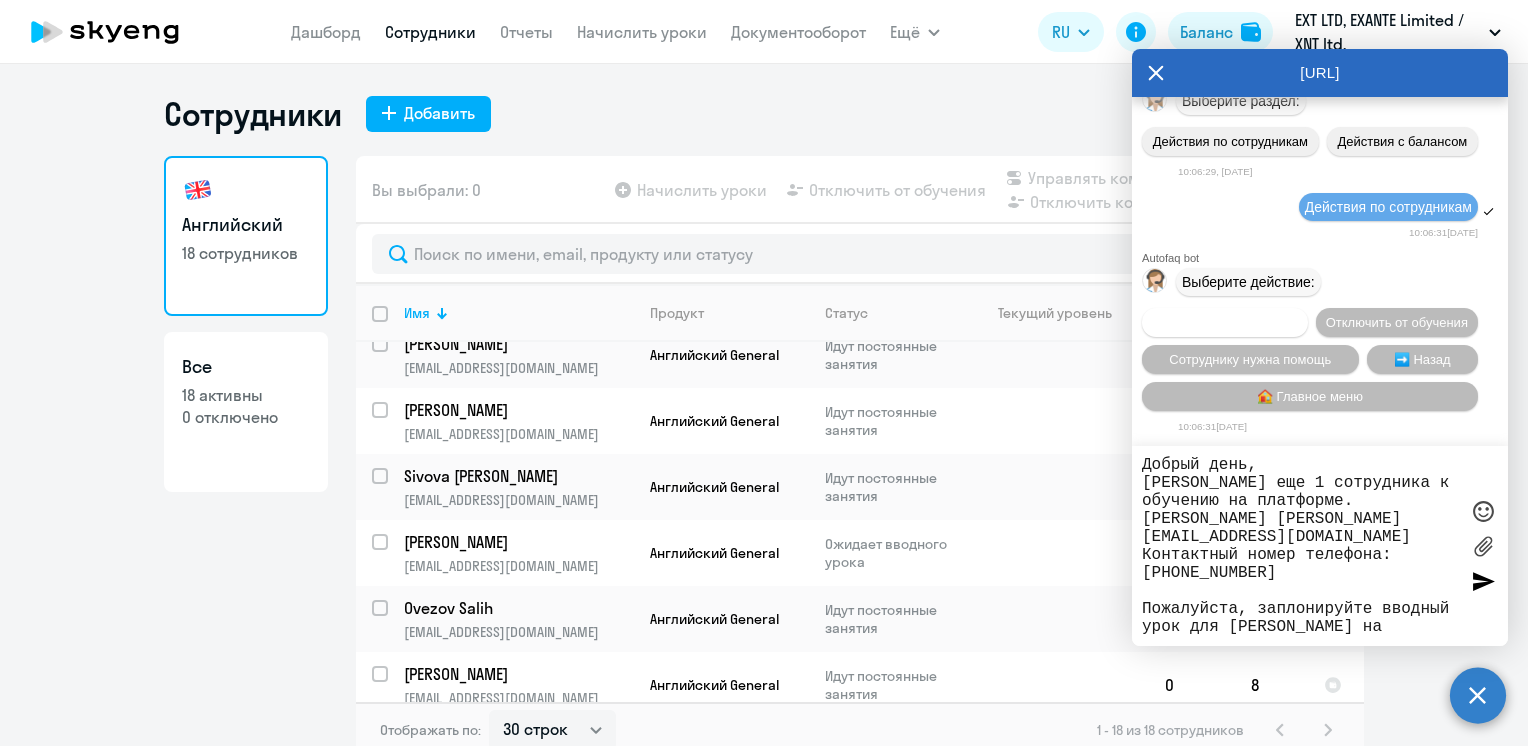 click on "Подключить к обучению" at bounding box center (1225, 322) 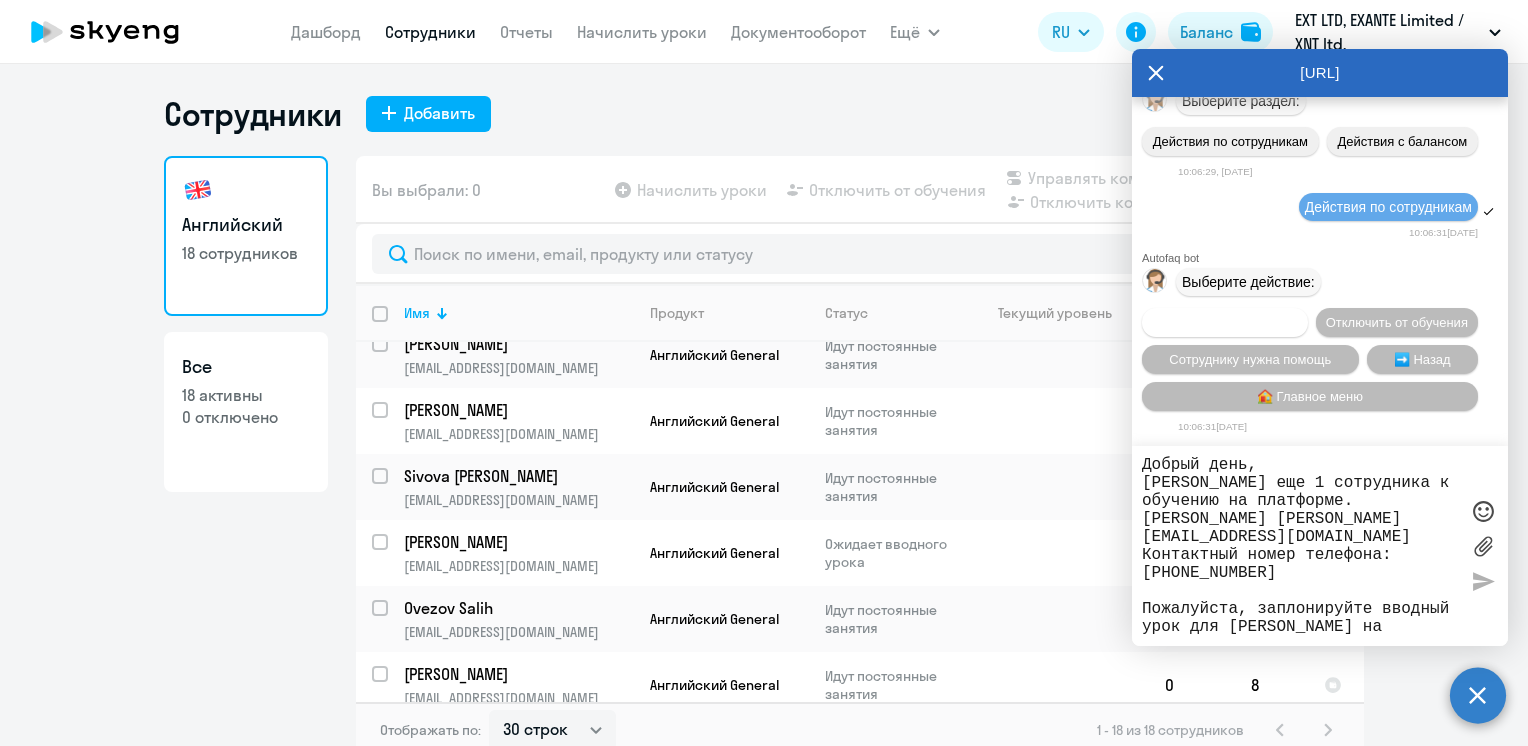 scroll, scrollTop: 39639, scrollLeft: 0, axis: vertical 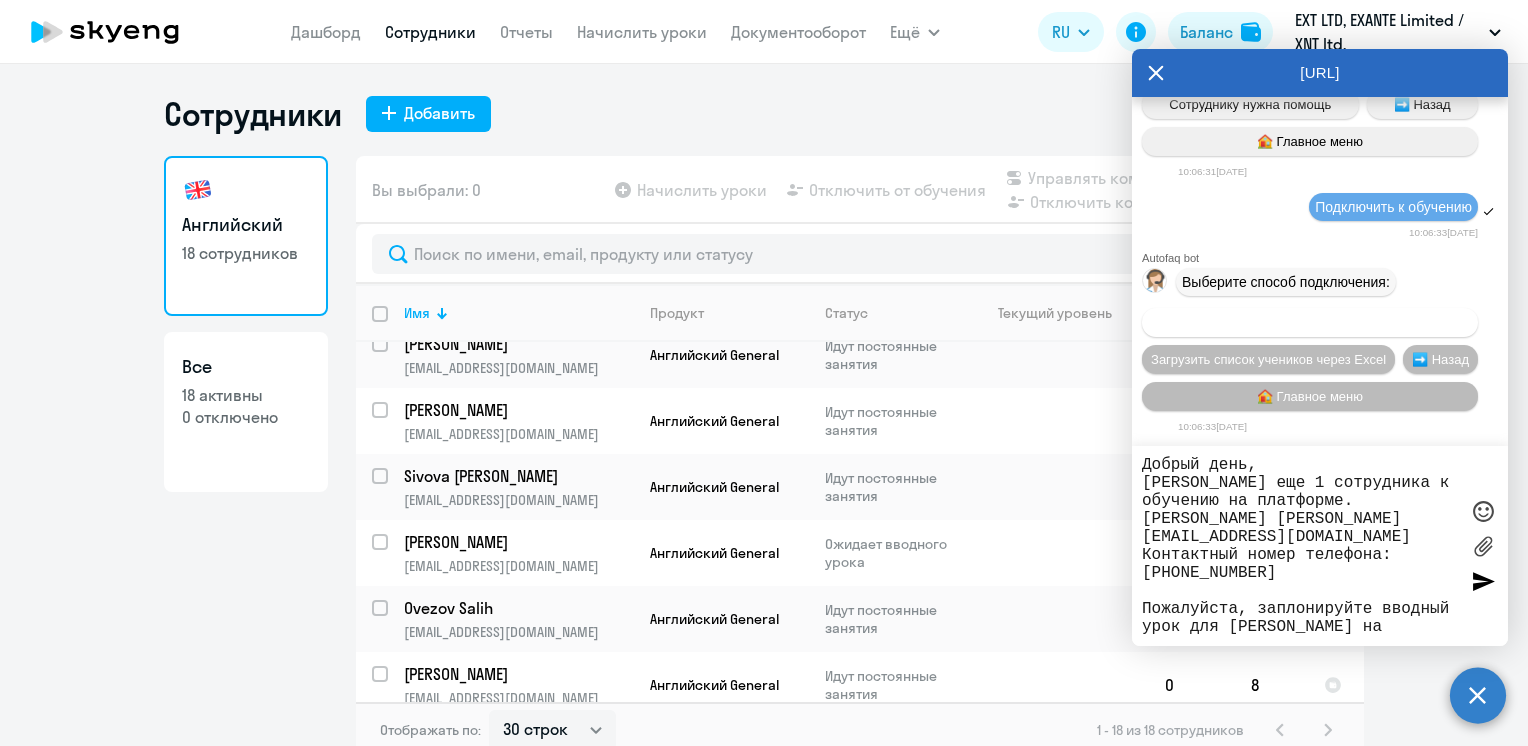 click on "Добавить учеников вручную" at bounding box center (1310, 322) 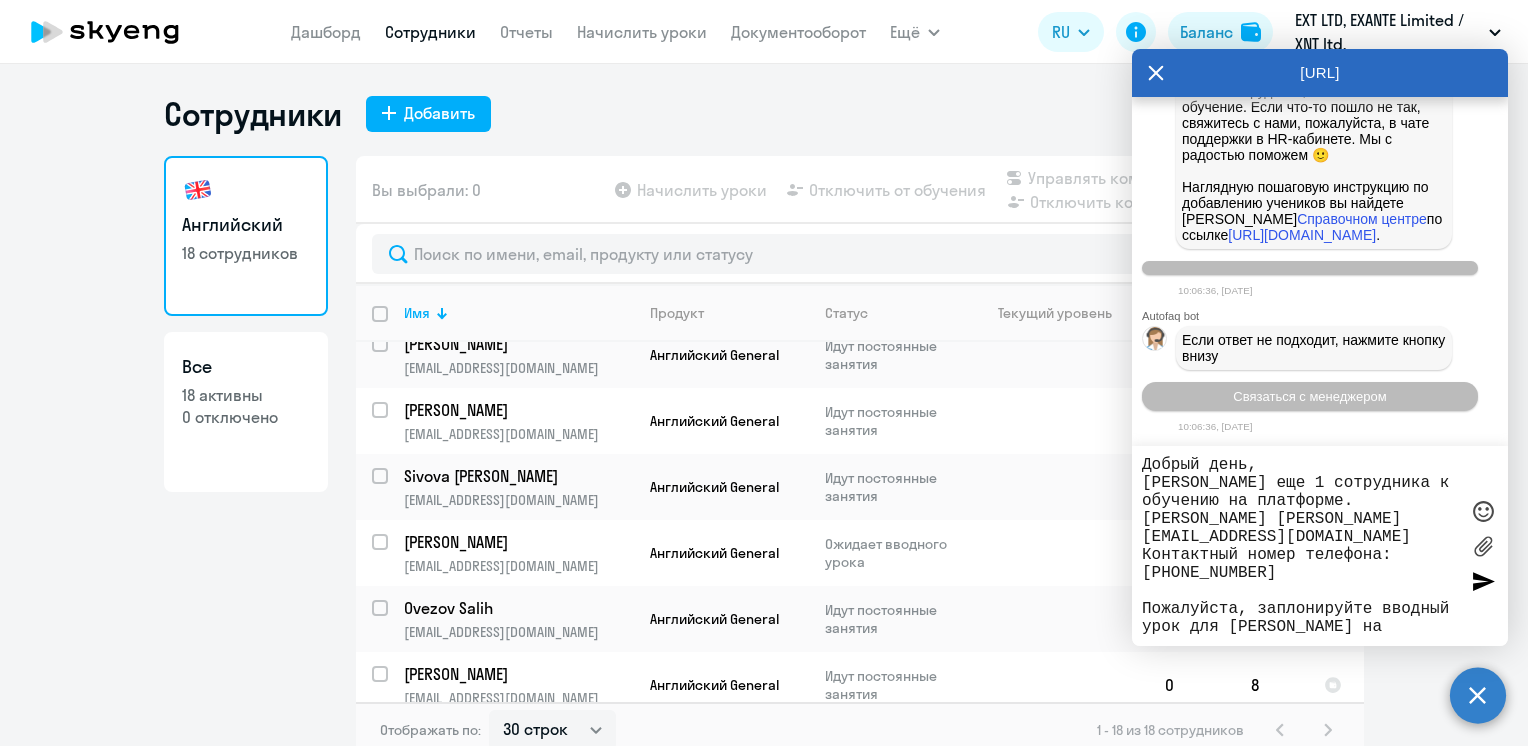scroll, scrollTop: 40665, scrollLeft: 0, axis: vertical 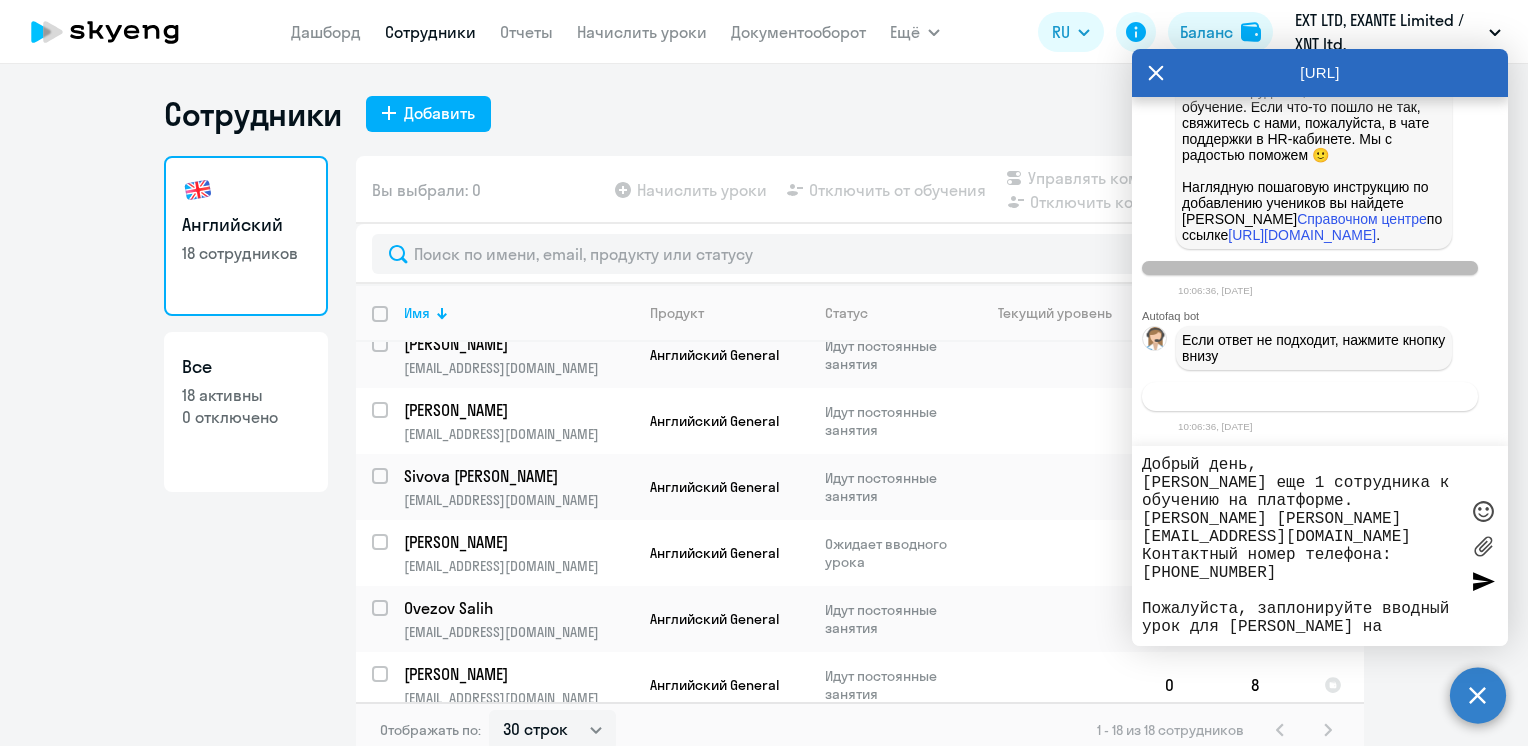 click on "Связаться с менеджером" at bounding box center (1310, 396) 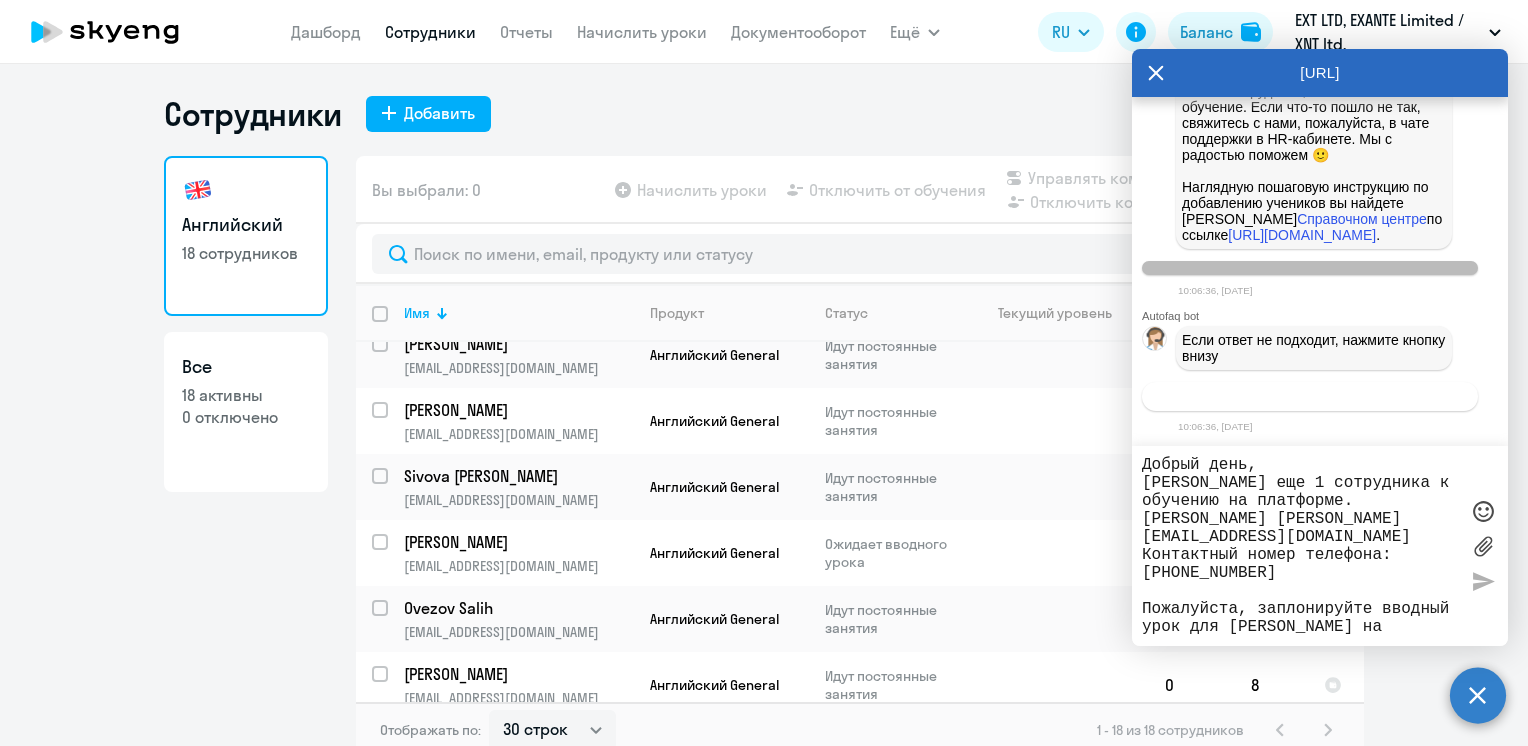 scroll, scrollTop: 40728, scrollLeft: 0, axis: vertical 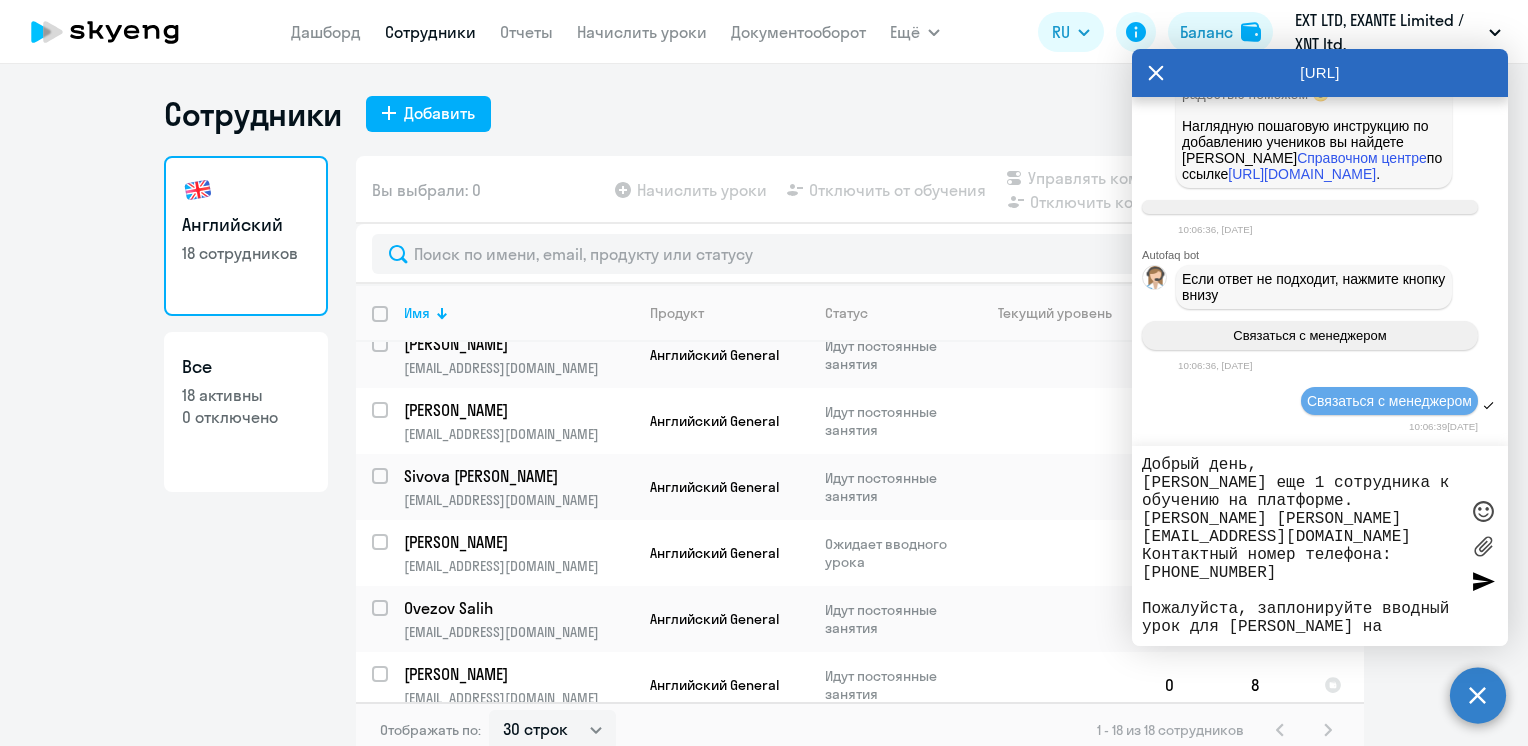click on "Добрый день,
[PERSON_NAME] еще 1 сотрудника к обучению на платформе.
[PERSON_NAME] [PERSON_NAME][EMAIL_ADDRESS][DOMAIN_NAME]
Контактный номер телефона: [PHONE_NUMBER]
Пожалуйста, заплонируйте вводный урок для [PERSON_NAME] на определение уровня языка и начала его обучения.
Спасибо!" at bounding box center (1300, 546) 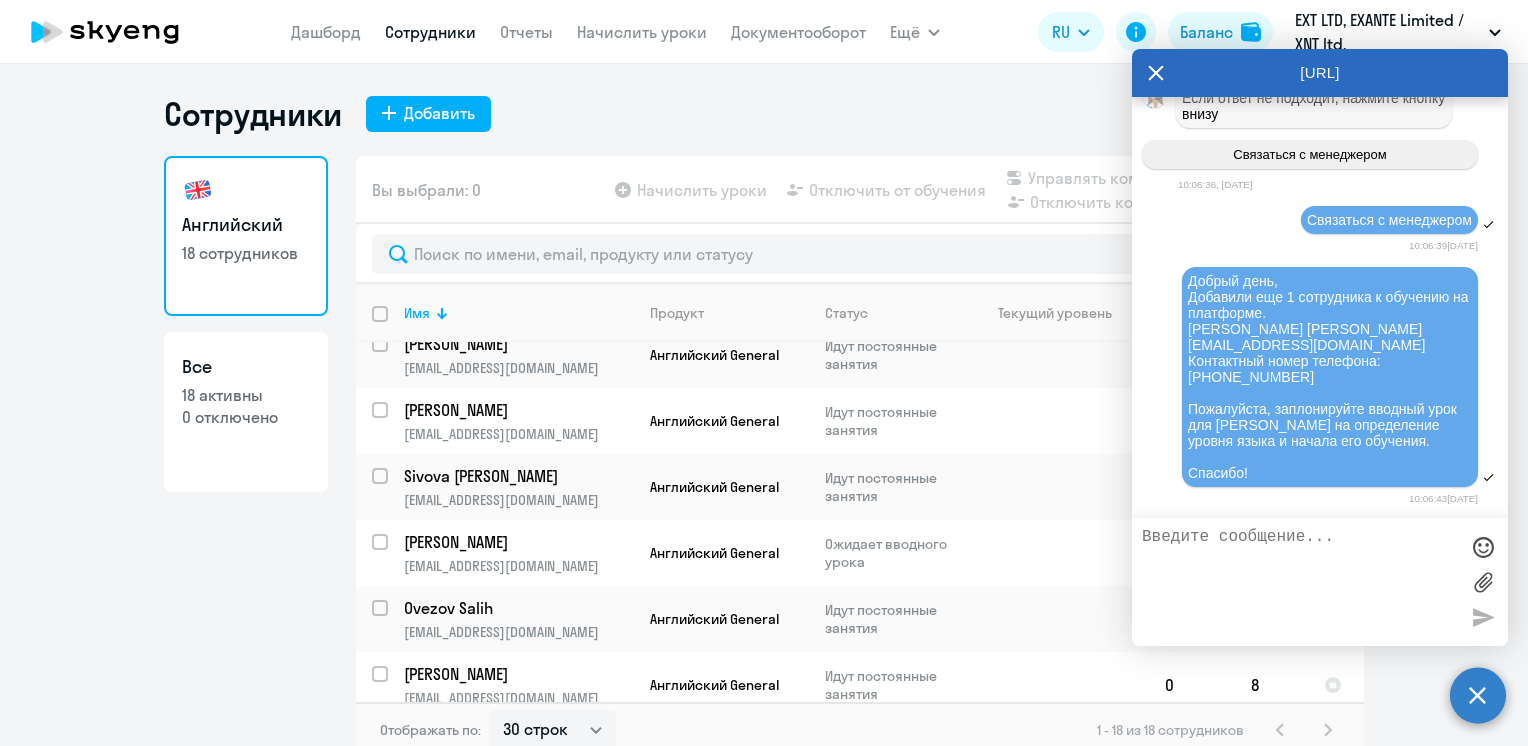 scroll, scrollTop: 40902, scrollLeft: 0, axis: vertical 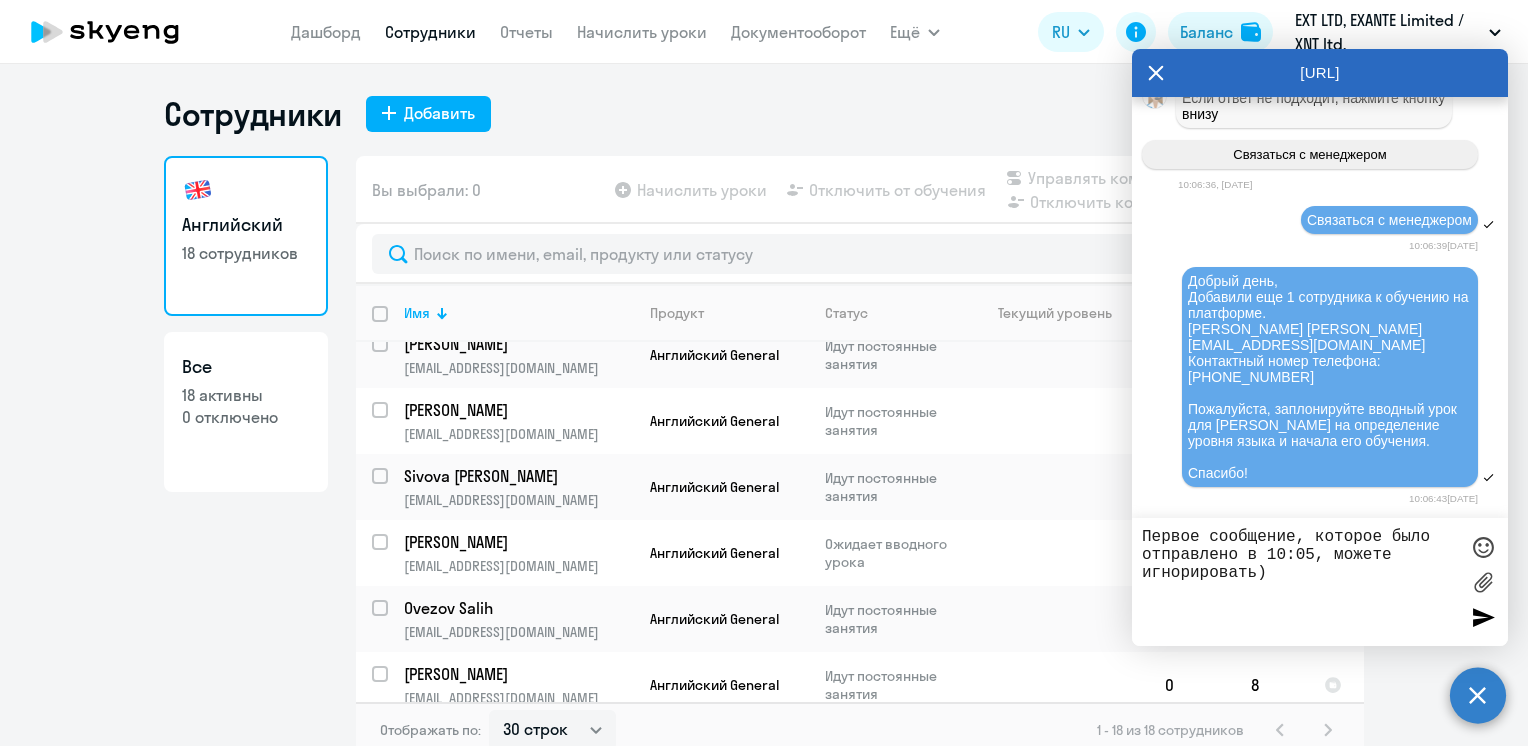 type on "Первое сообщение, которое было отправлено в 10:05, можете игнорировать)" 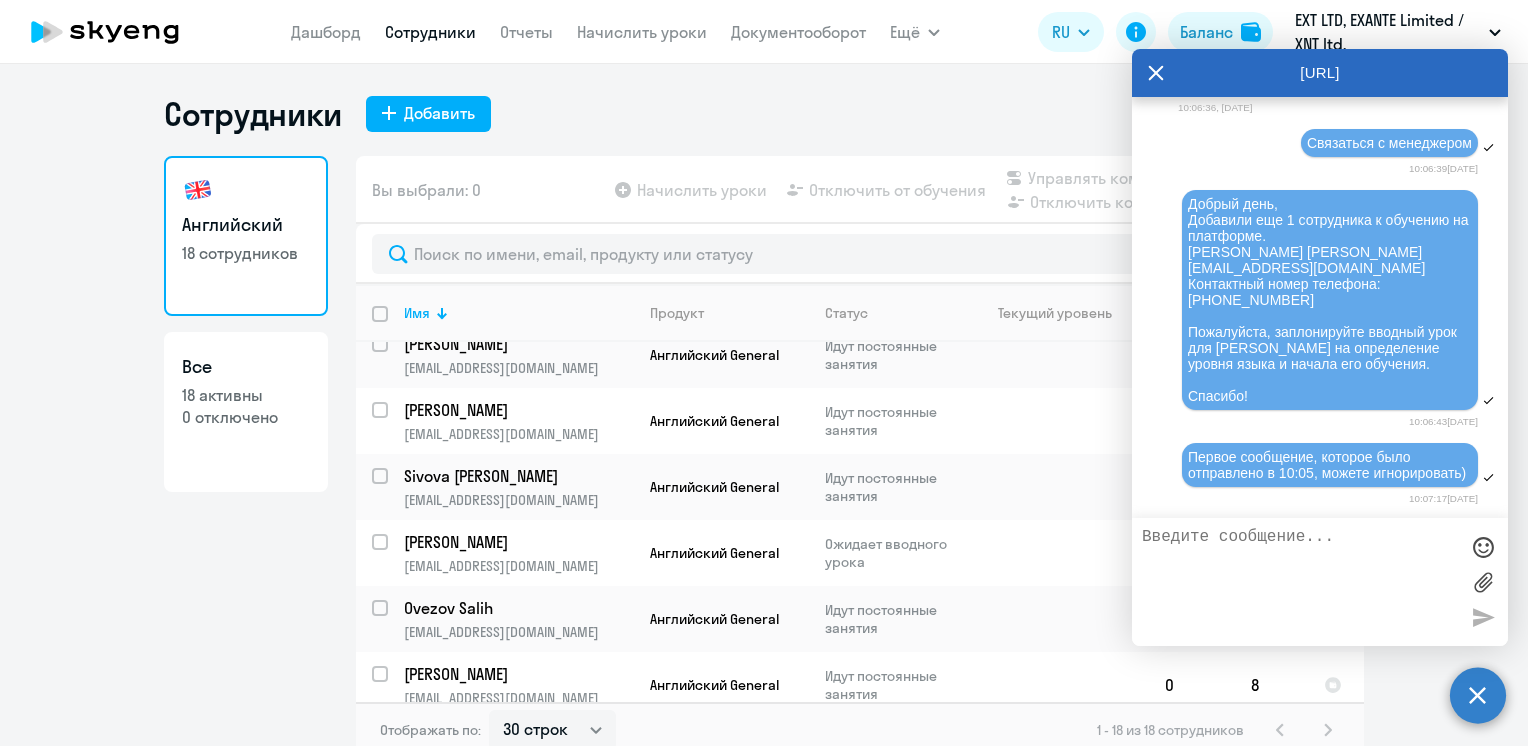 scroll, scrollTop: 40998, scrollLeft: 0, axis: vertical 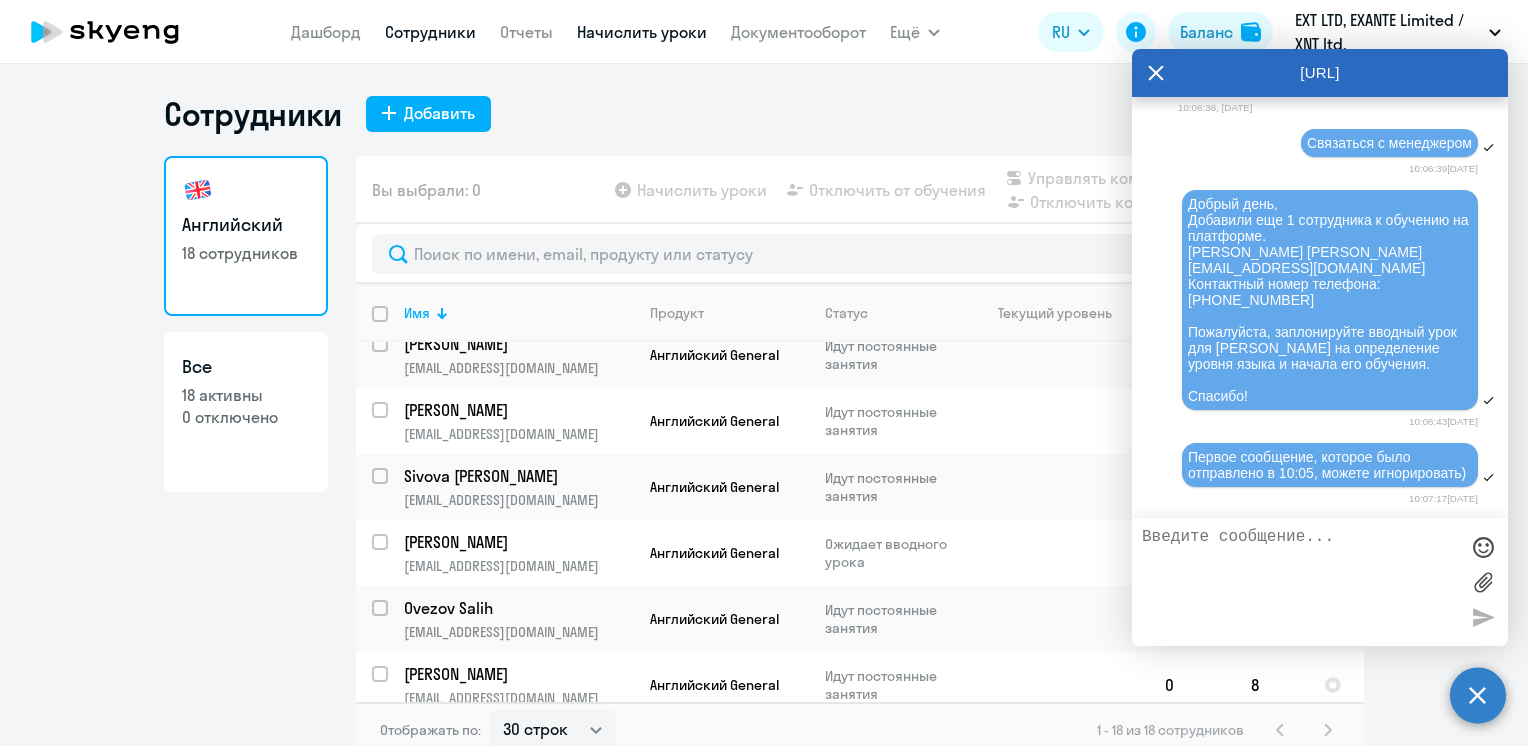 click on "Начислить уроки" at bounding box center (642, 32) 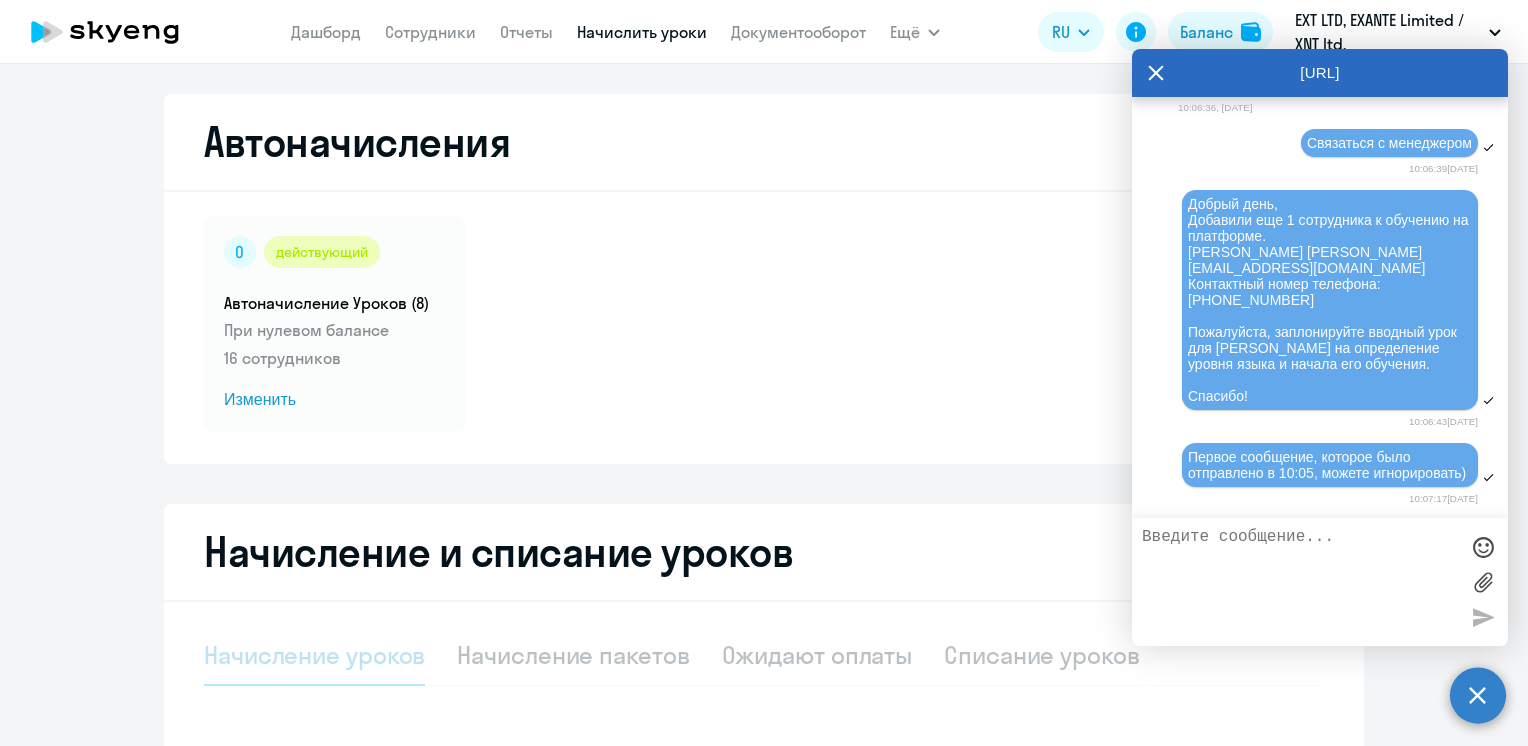 select on "10" 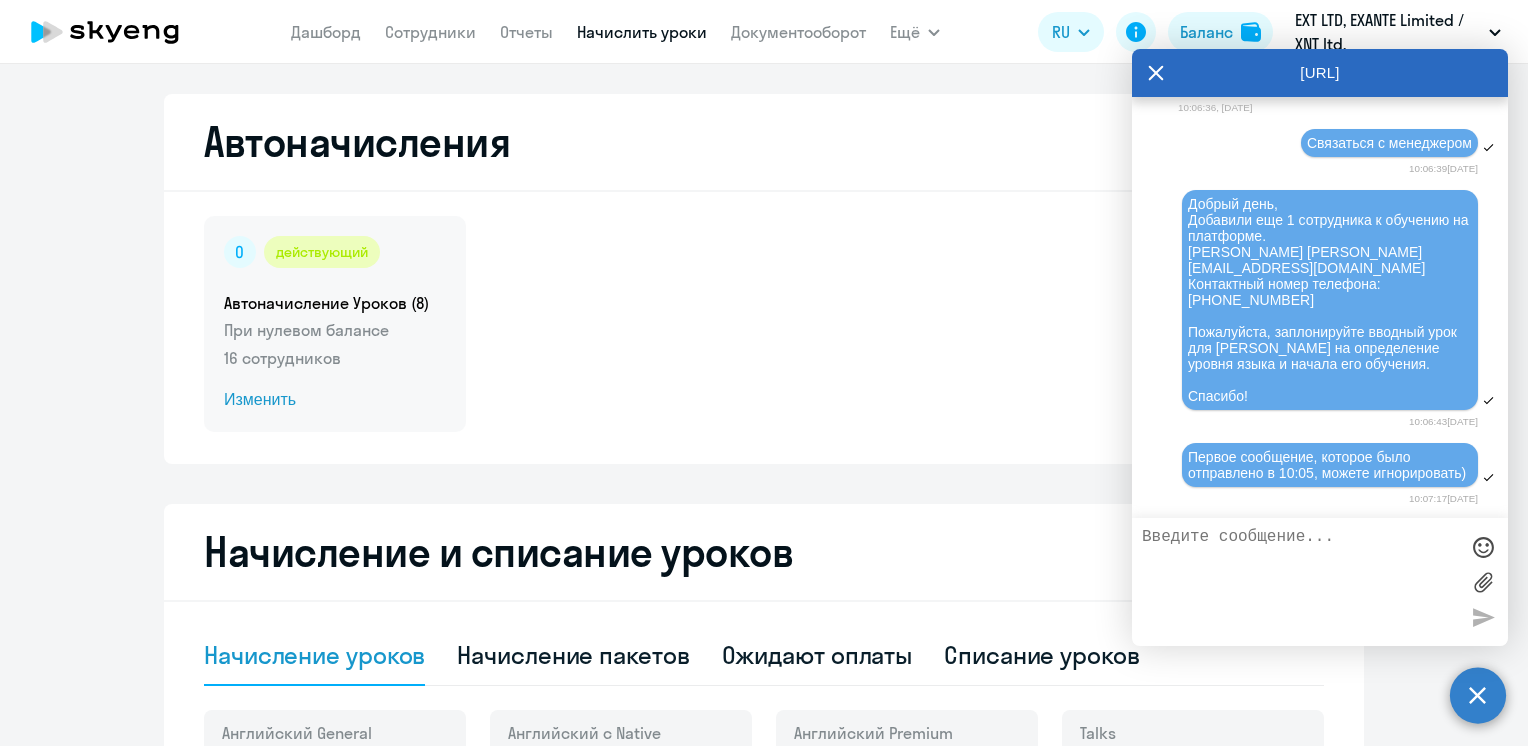 click on "Автоначисление Уроков (8)" 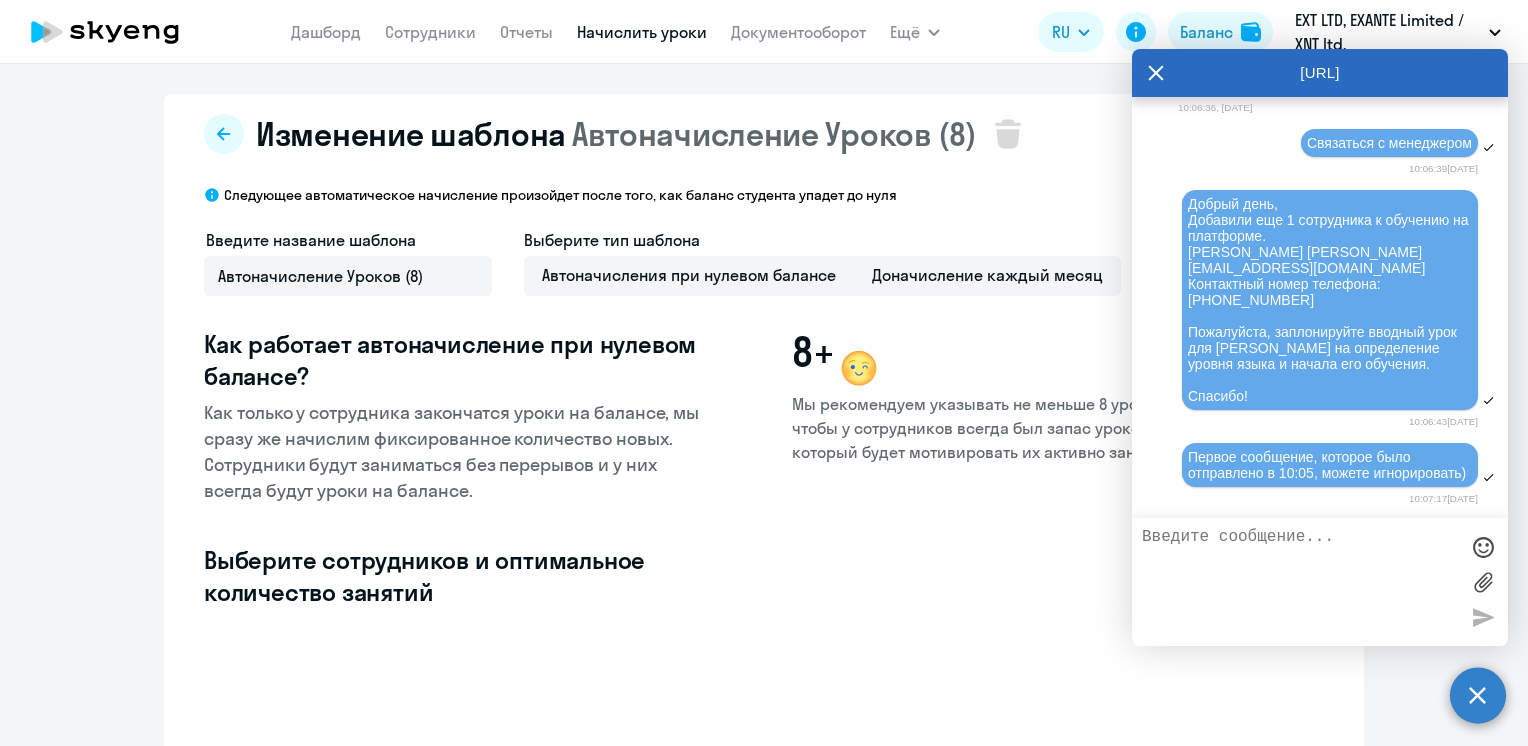 select on "10" 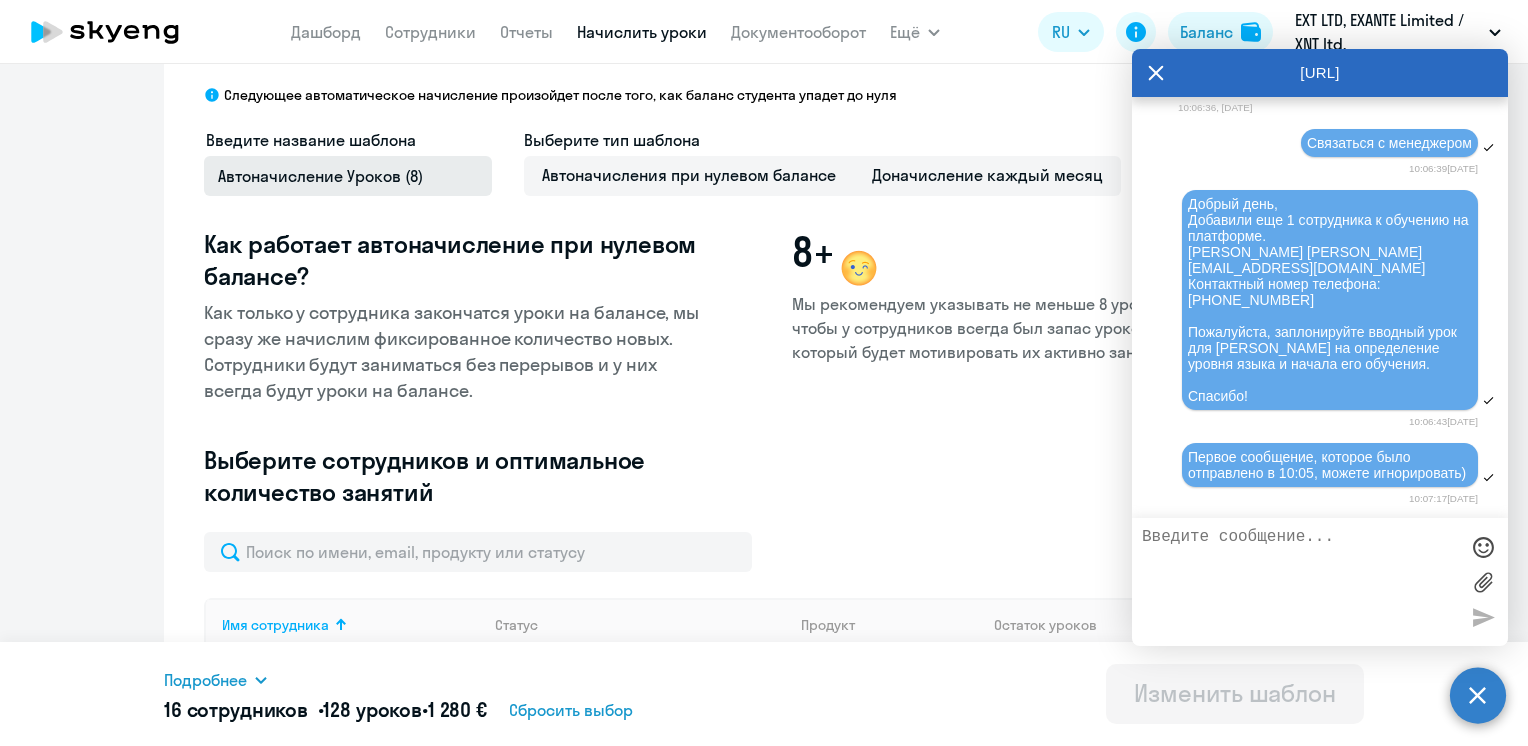 scroll, scrollTop: 0, scrollLeft: 0, axis: both 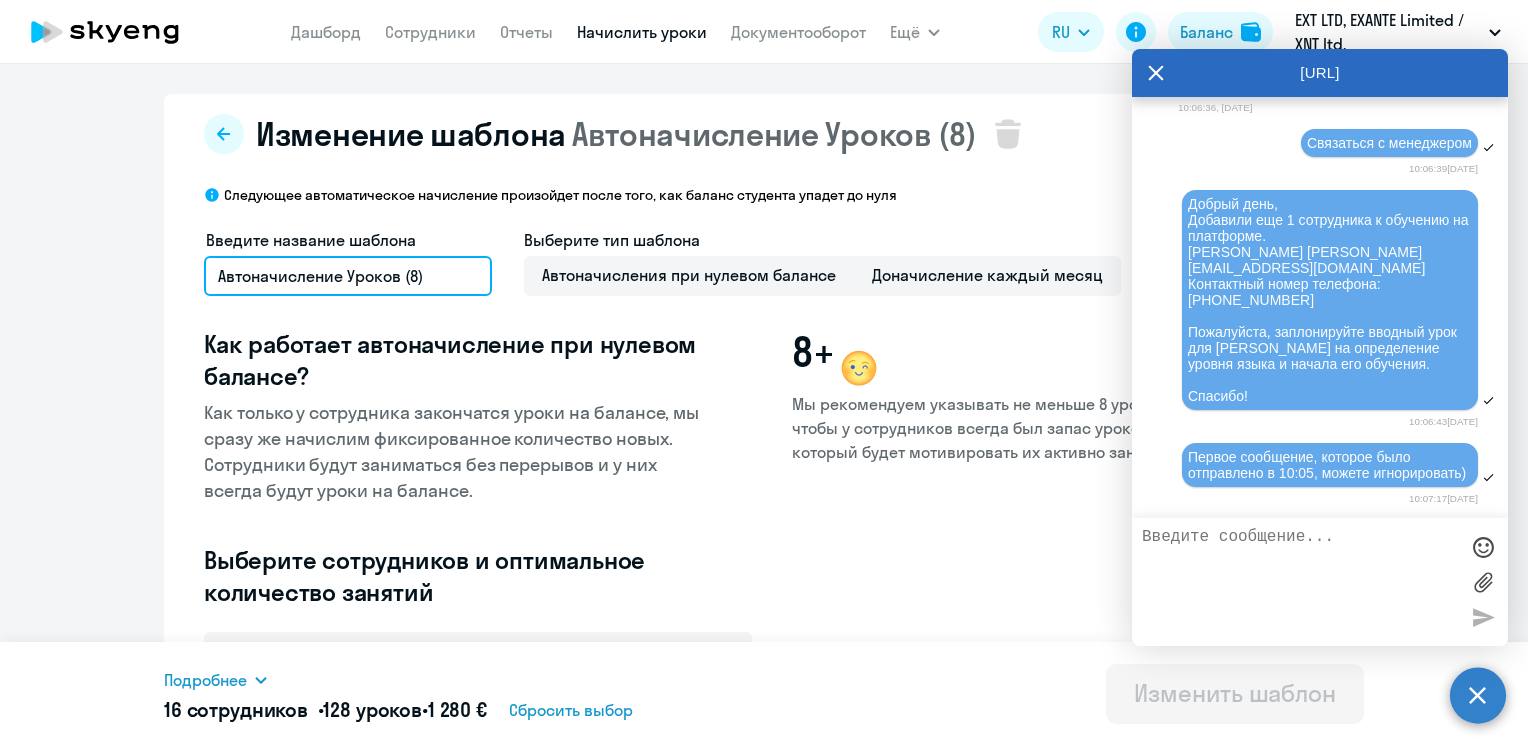 click on "Автоначисление Уроков (8)" 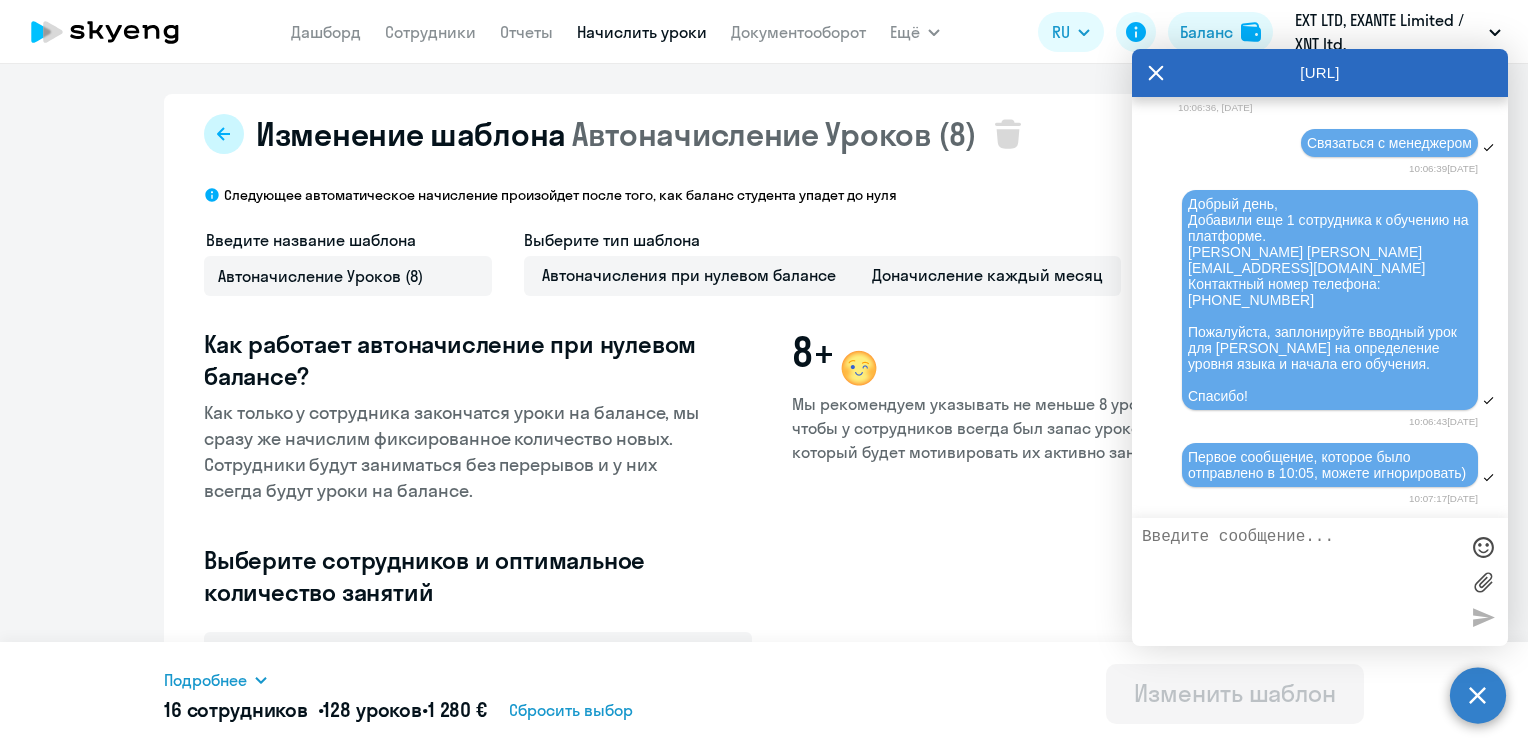 click 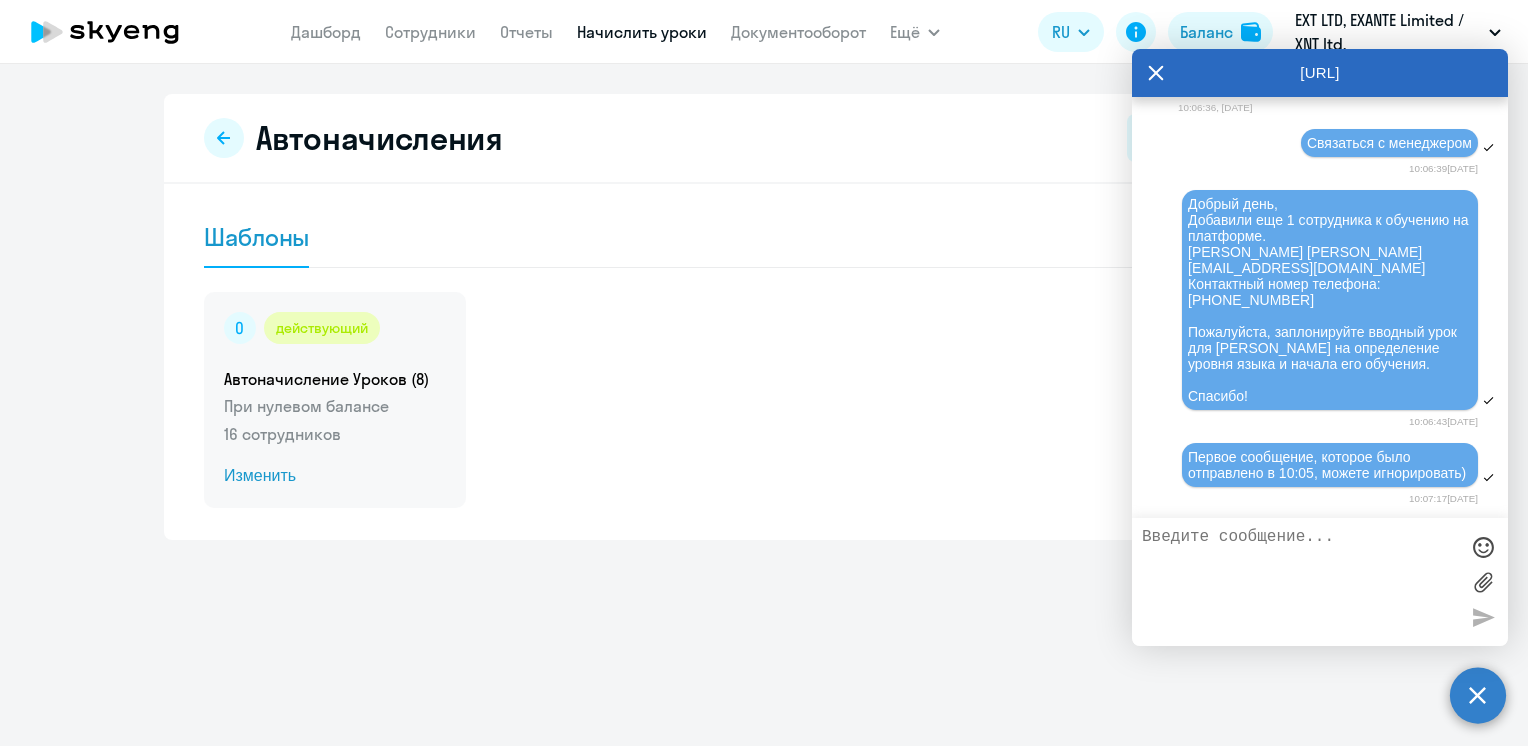 click on "Изменить" 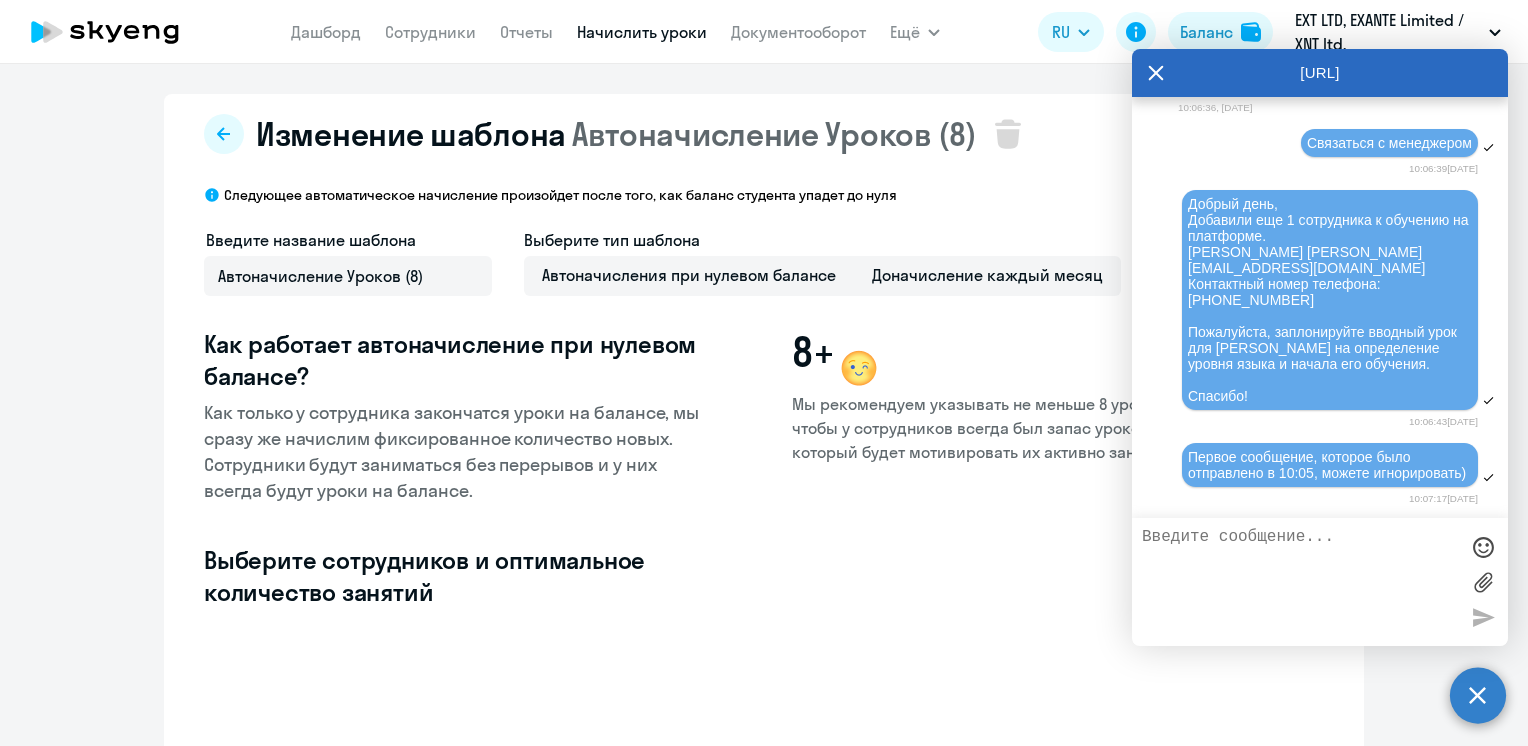 select on "10" 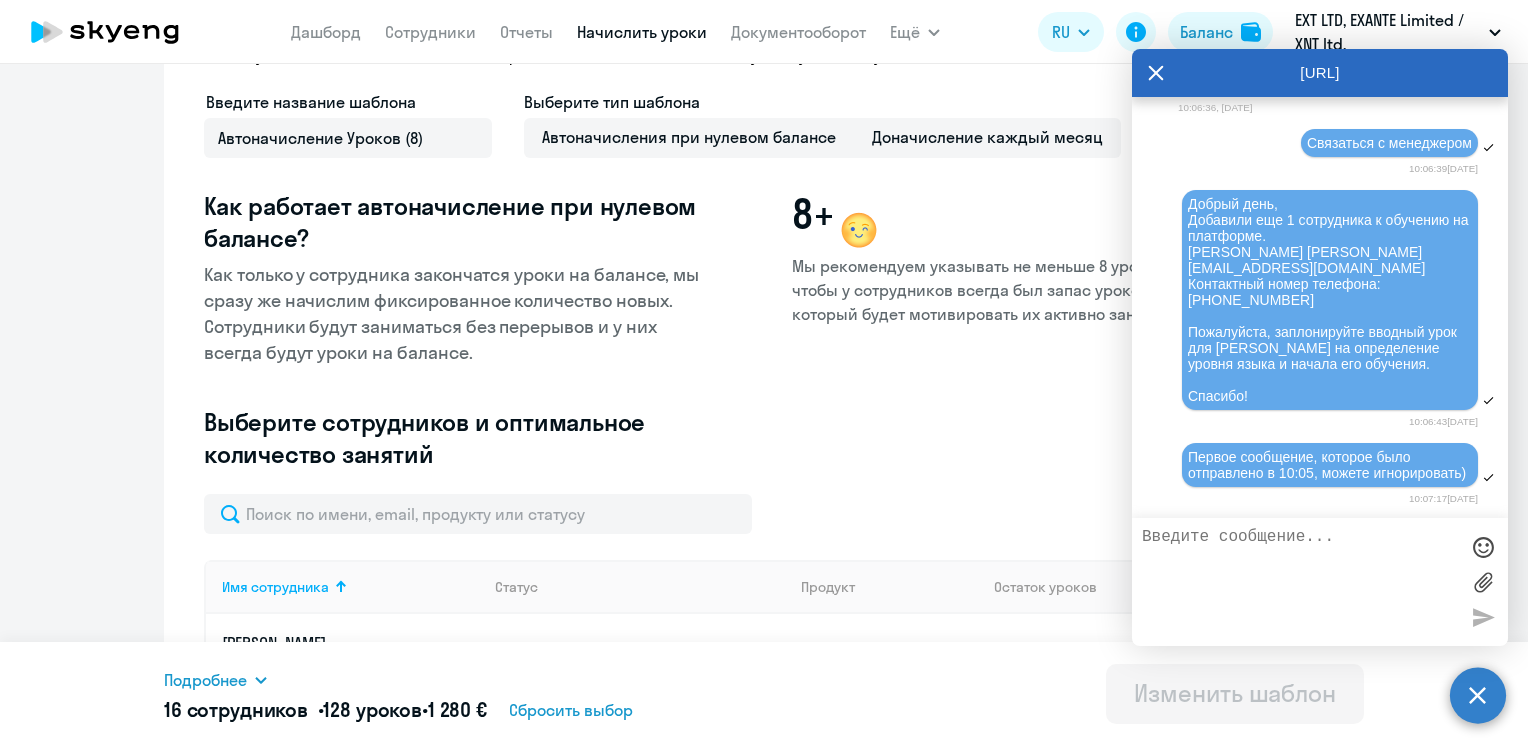 scroll, scrollTop: 600, scrollLeft: 0, axis: vertical 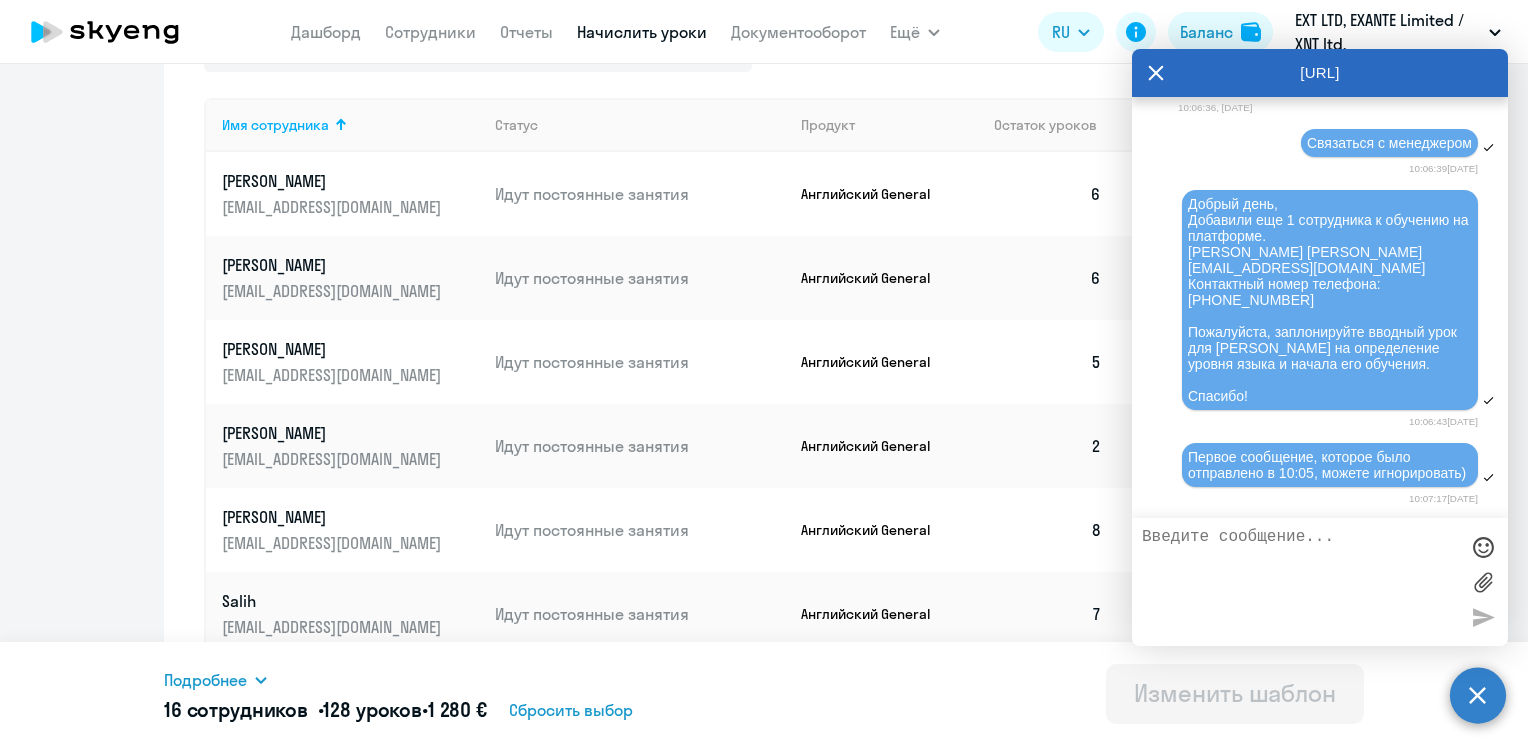 click 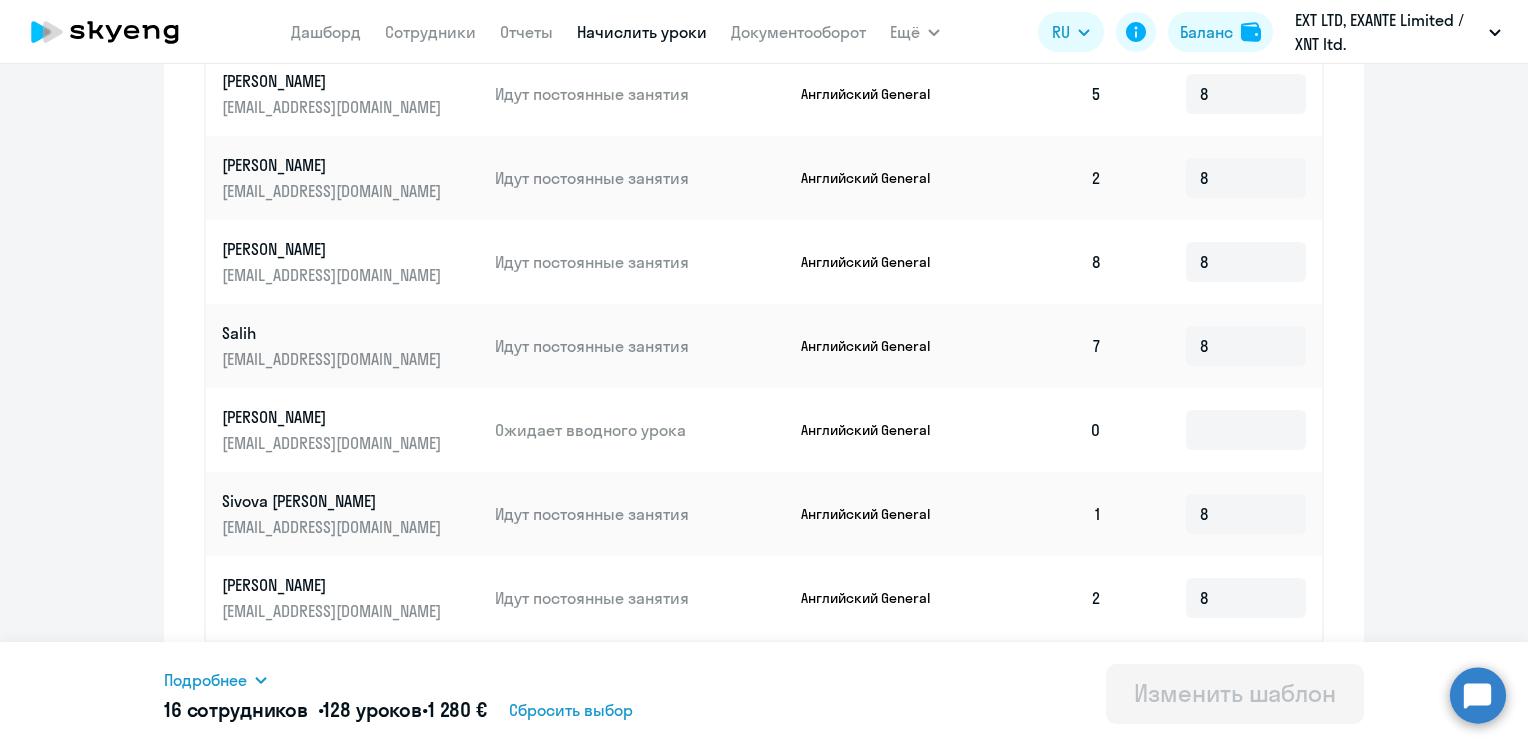 scroll, scrollTop: 900, scrollLeft: 0, axis: vertical 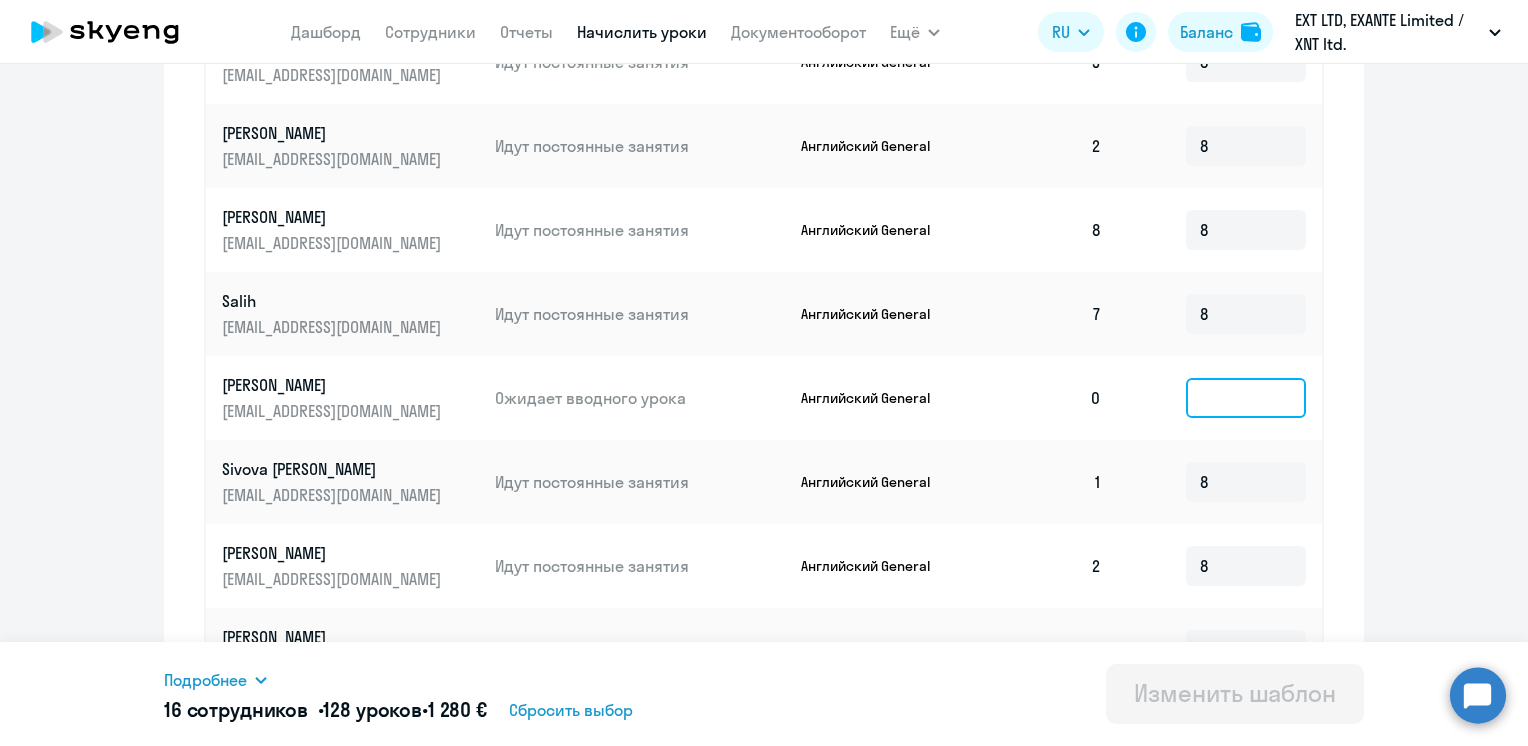 click 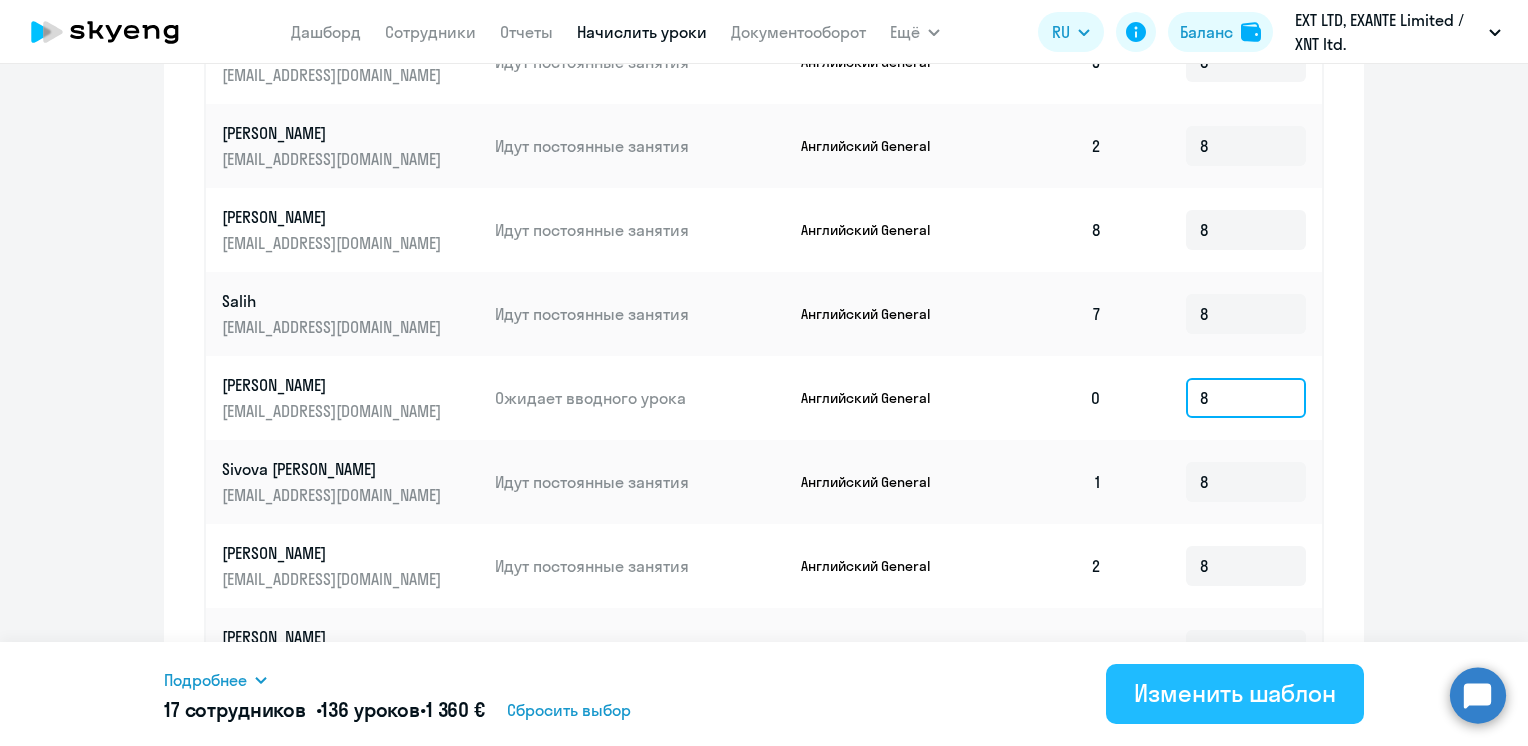 type on "8" 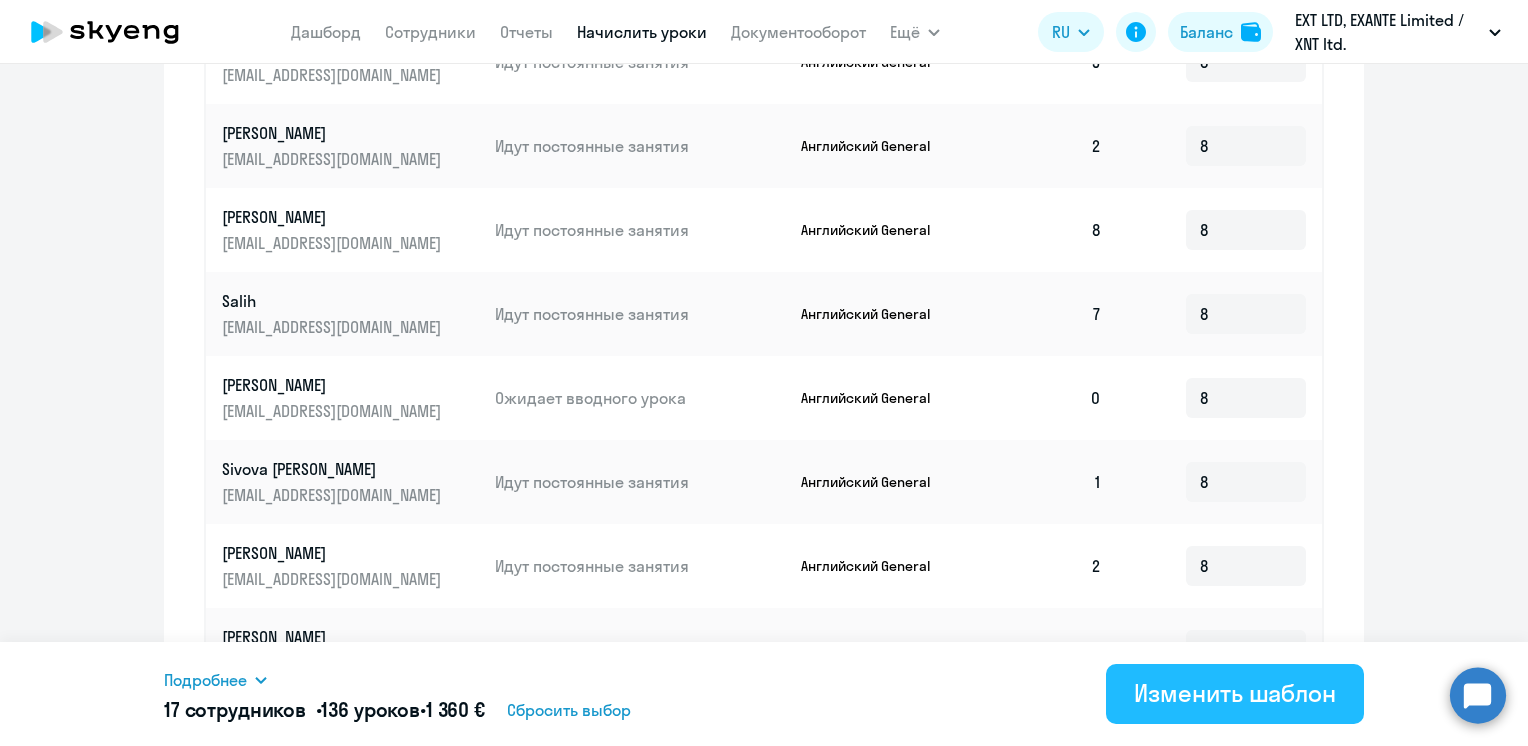 click on "Изменить шаблон" at bounding box center (1235, 693) 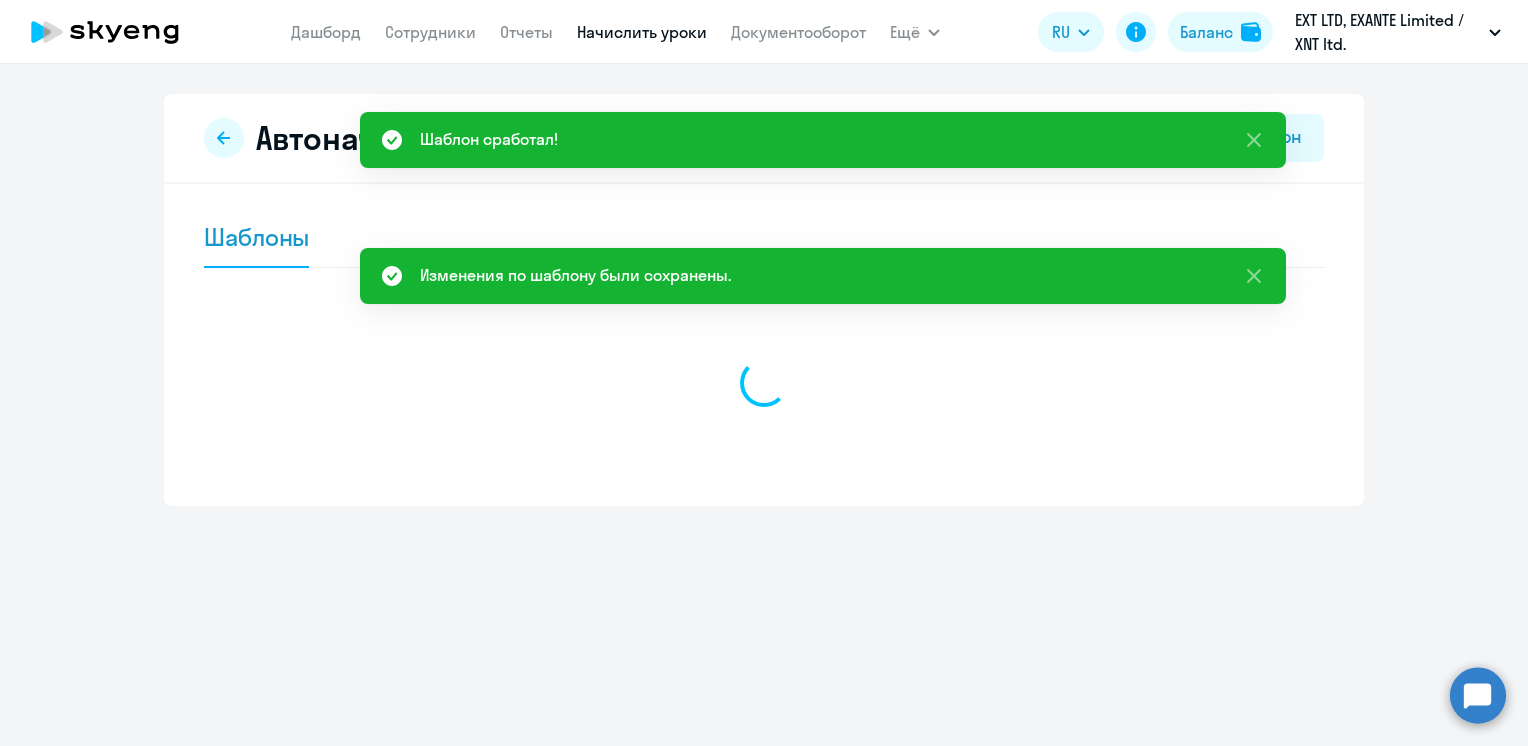 scroll, scrollTop: 0, scrollLeft: 0, axis: both 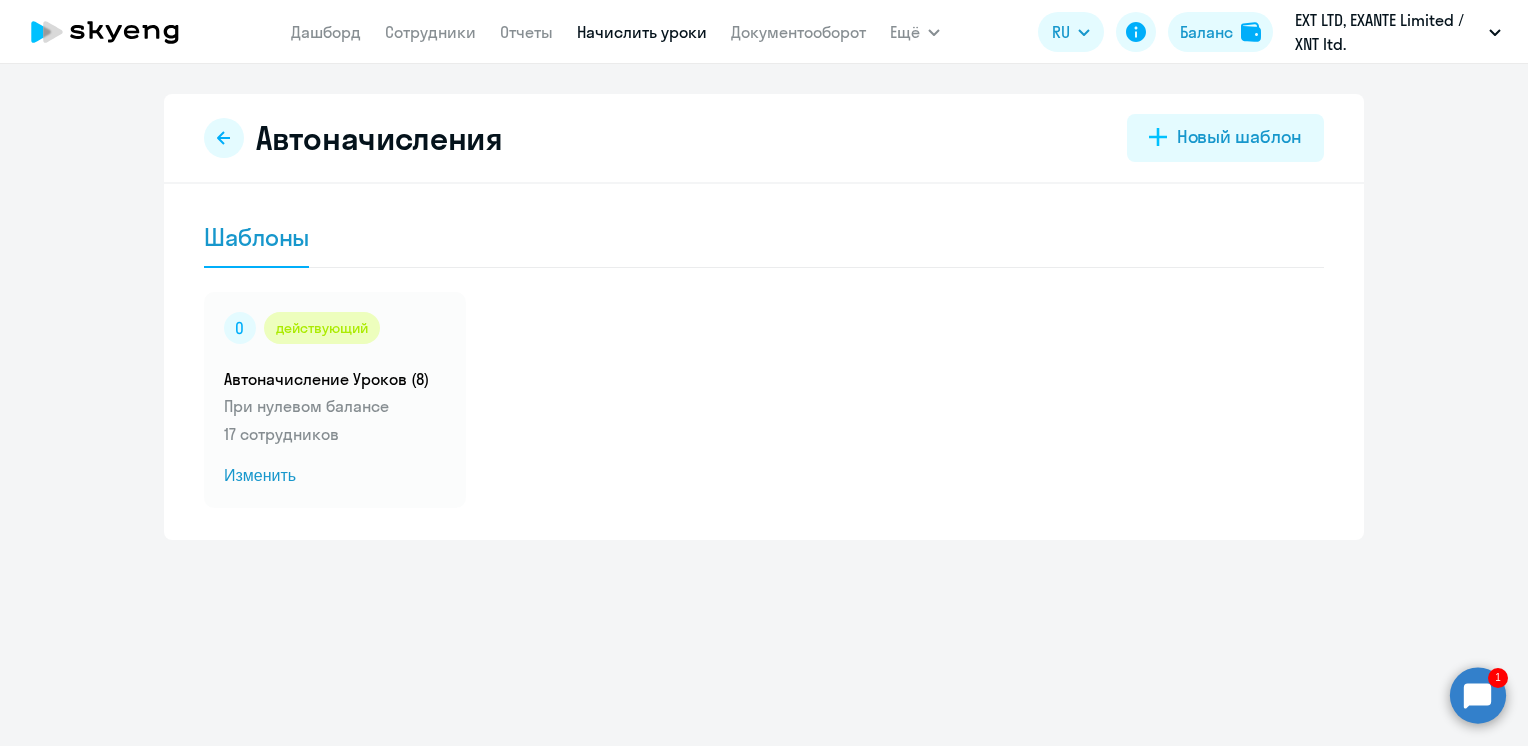drag, startPoint x: 1494, startPoint y: 687, endPoint x: 1500, endPoint y: 674, distance: 14.3178215 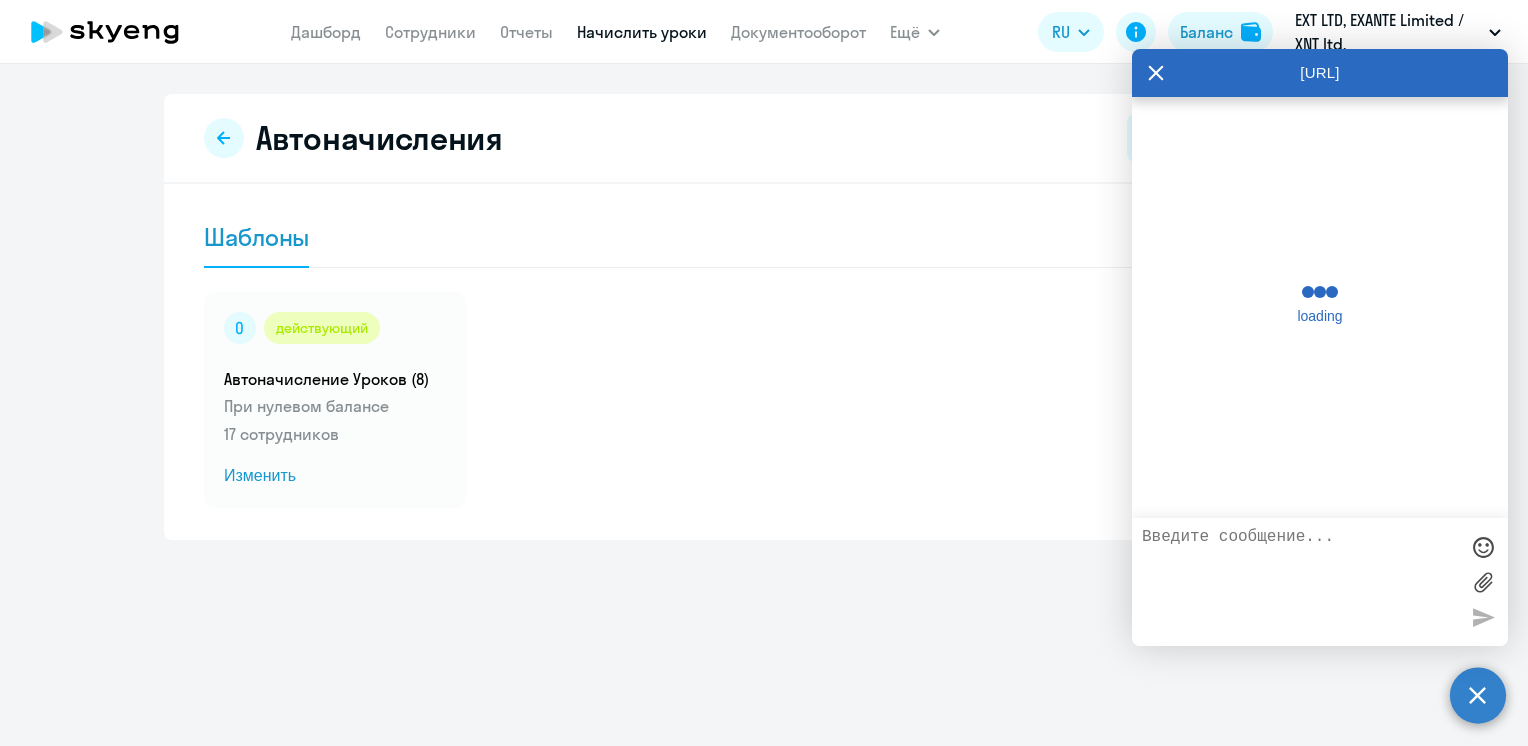 scroll, scrollTop: 421, scrollLeft: 0, axis: vertical 